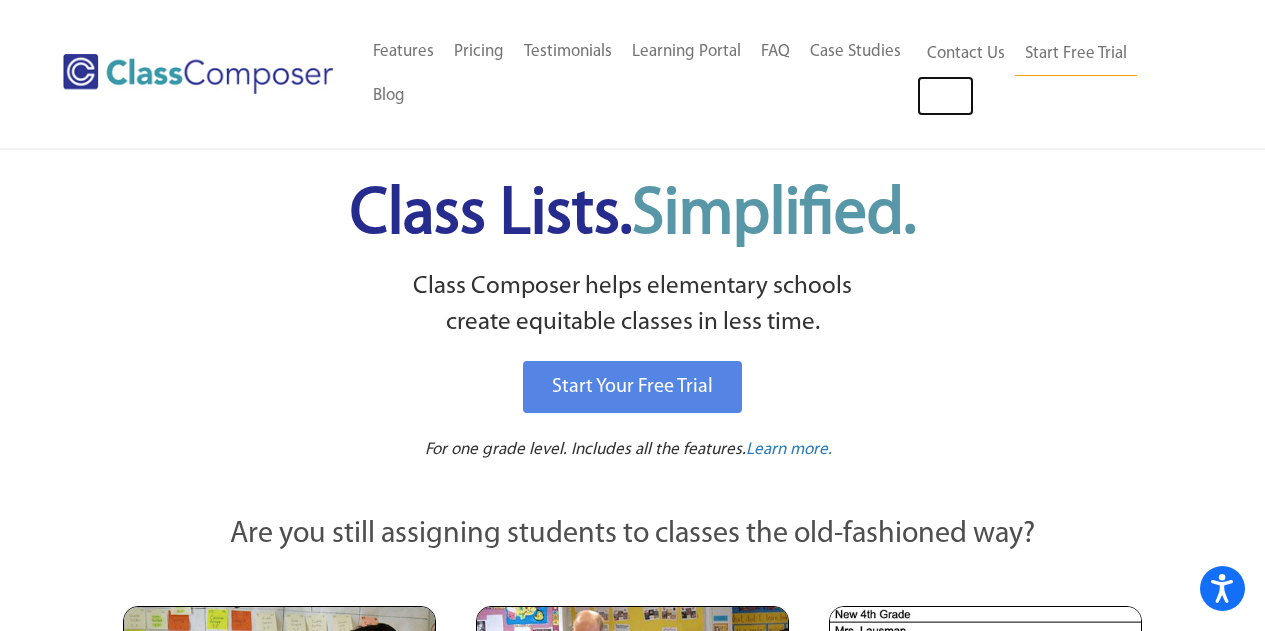 scroll, scrollTop: 0, scrollLeft: 0, axis: both 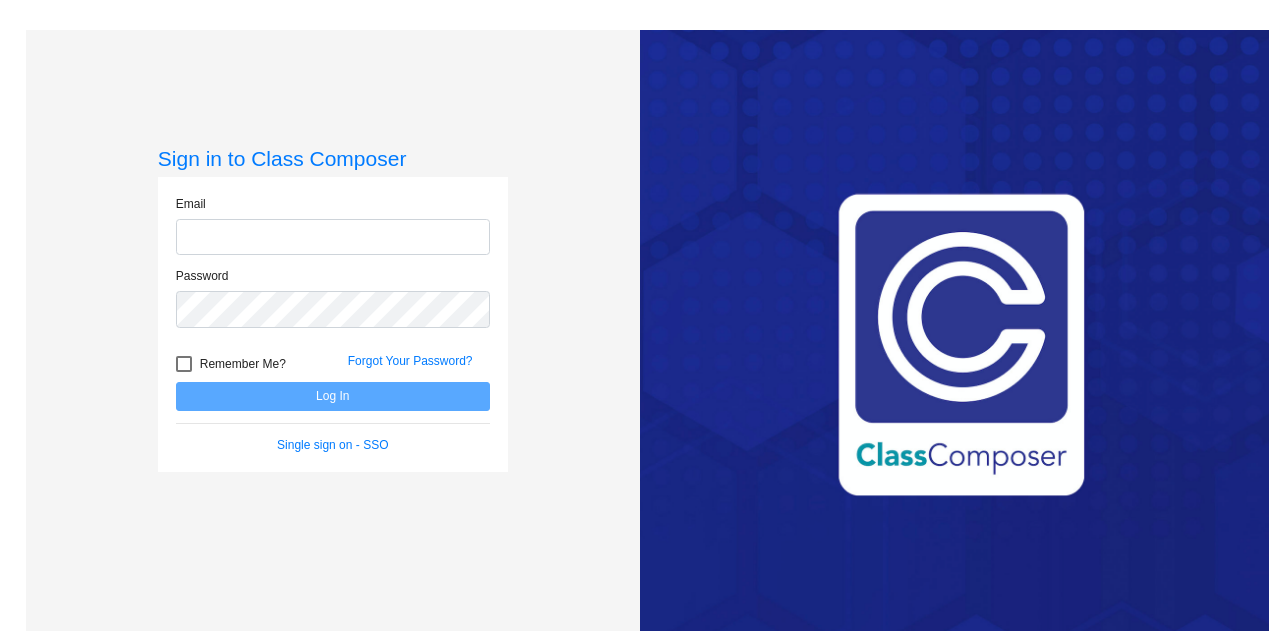 type on "[PERSON_NAME][EMAIL_ADDRESS][PERSON_NAME][DOMAIN_NAME]" 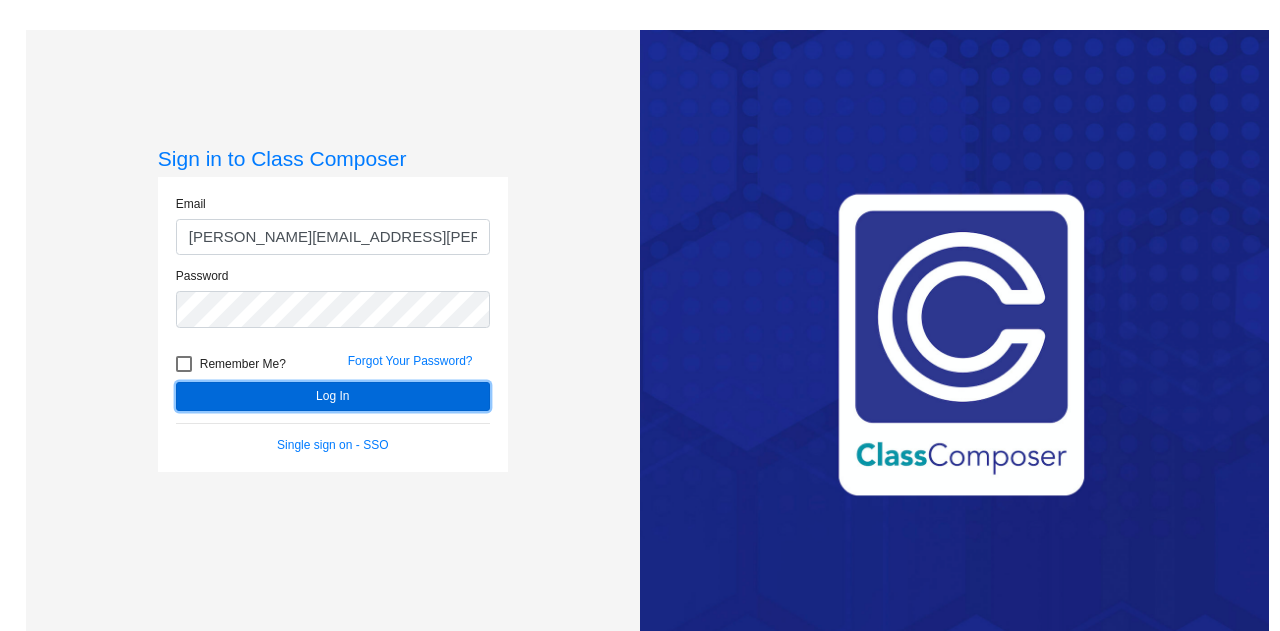 click on "Log In" 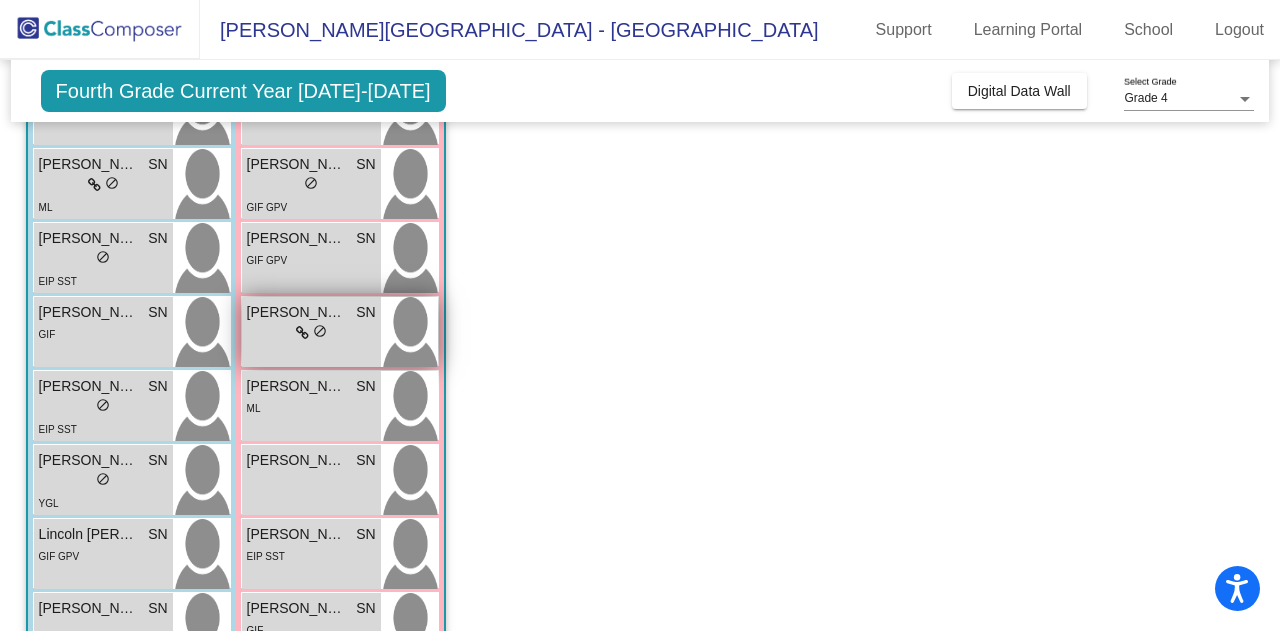 scroll, scrollTop: 395, scrollLeft: 0, axis: vertical 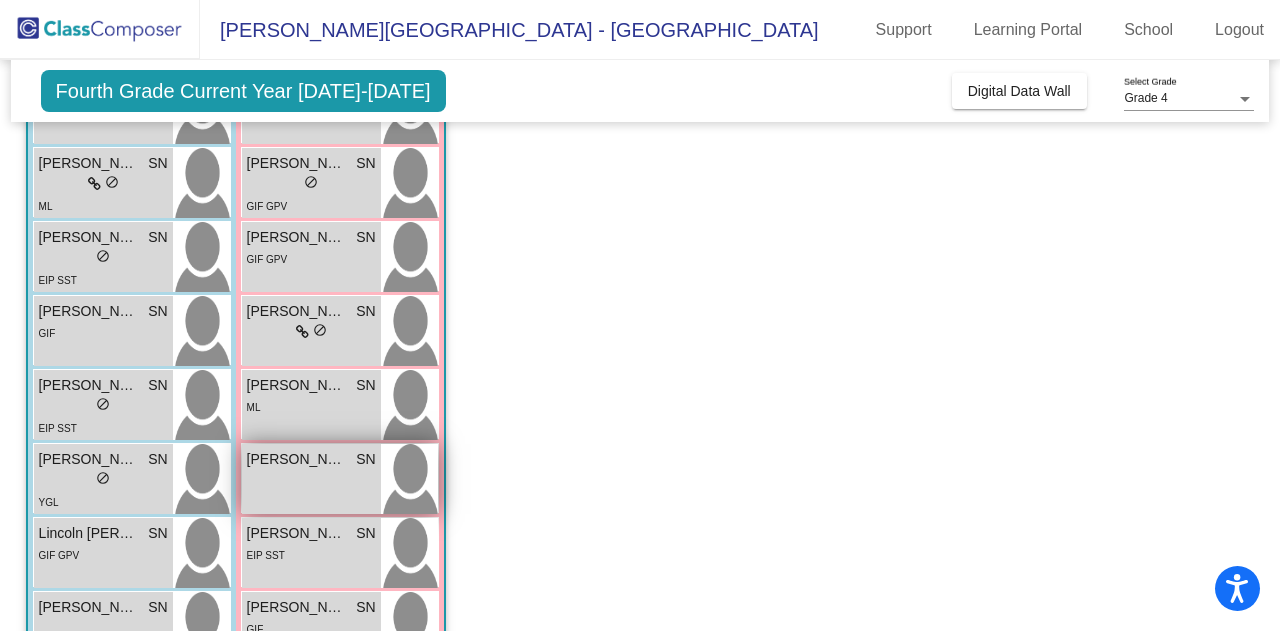 click on "Olivia Di SN lock do_not_disturb_alt" at bounding box center (311, 479) 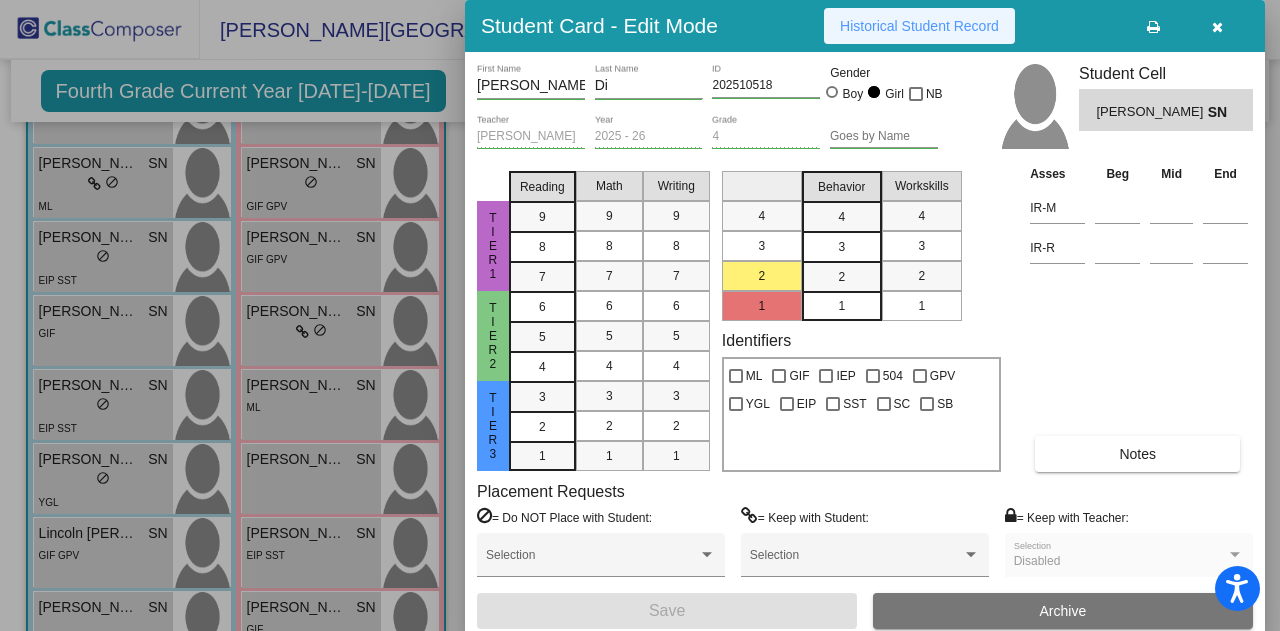 click on "Historical Student Record" at bounding box center [919, 26] 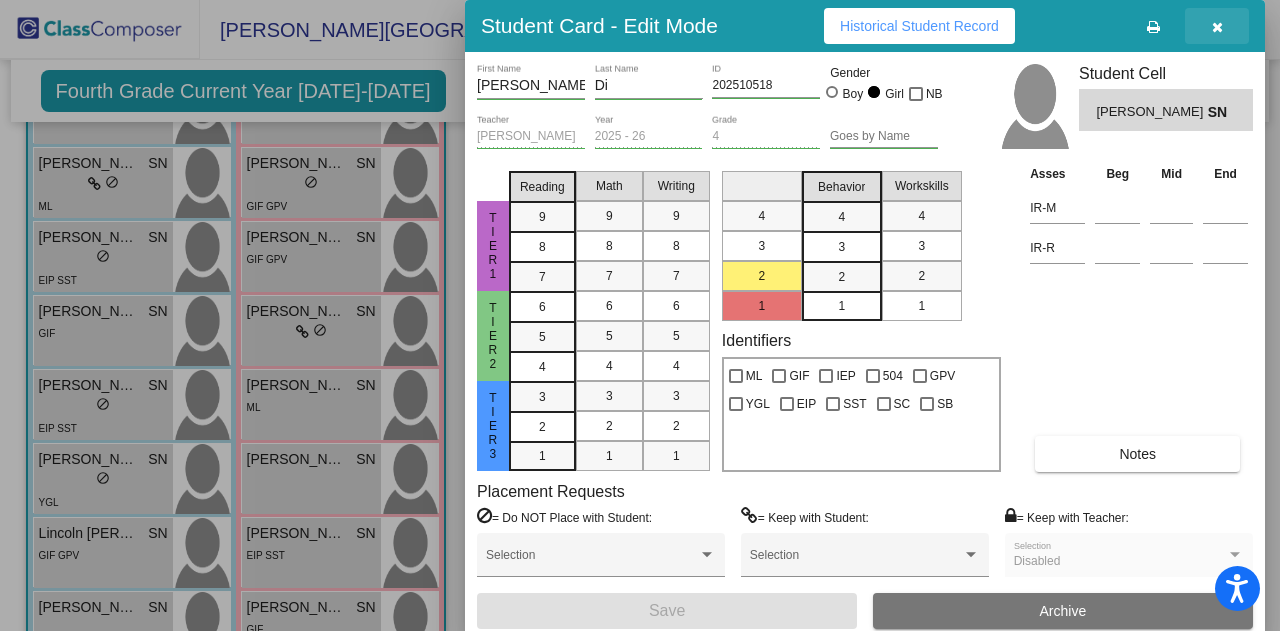 click at bounding box center (1217, 27) 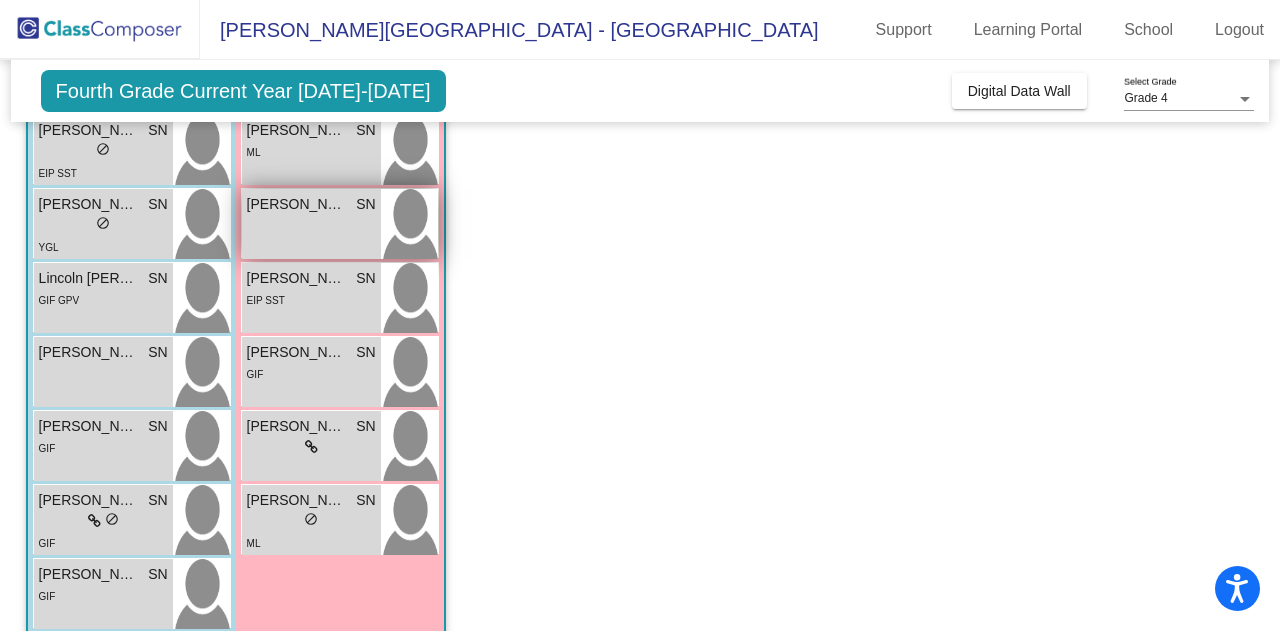 scroll, scrollTop: 648, scrollLeft: 0, axis: vertical 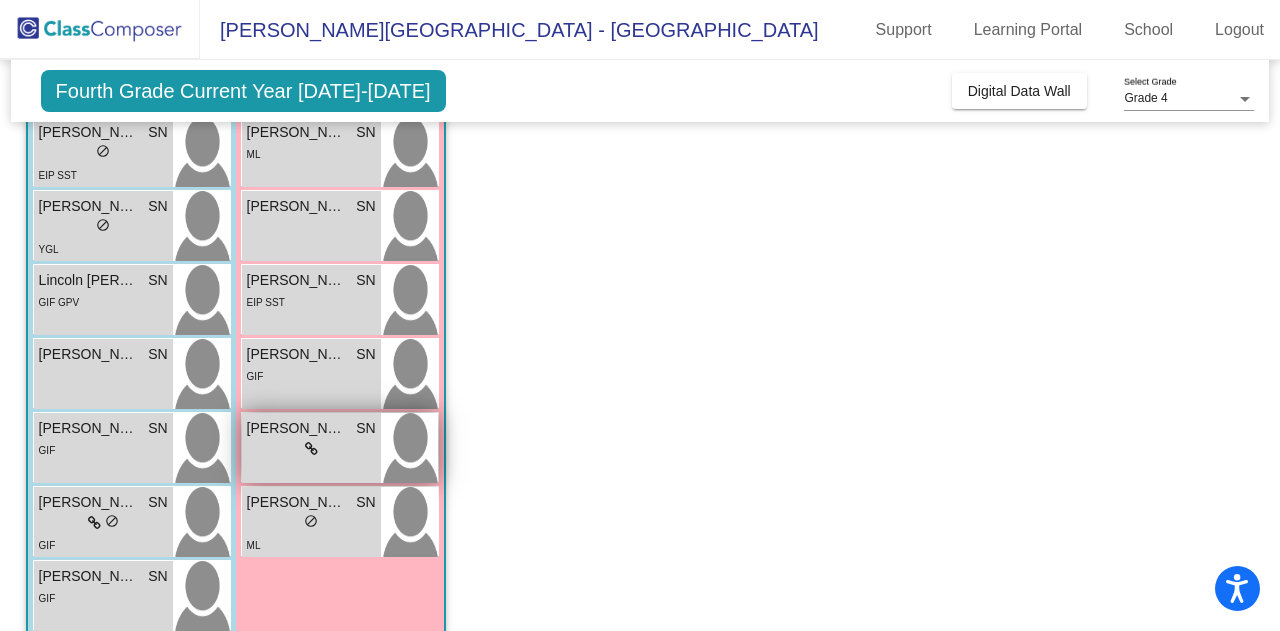 click on "Suheera Hassan SN lock do_not_disturb_alt" at bounding box center (311, 448) 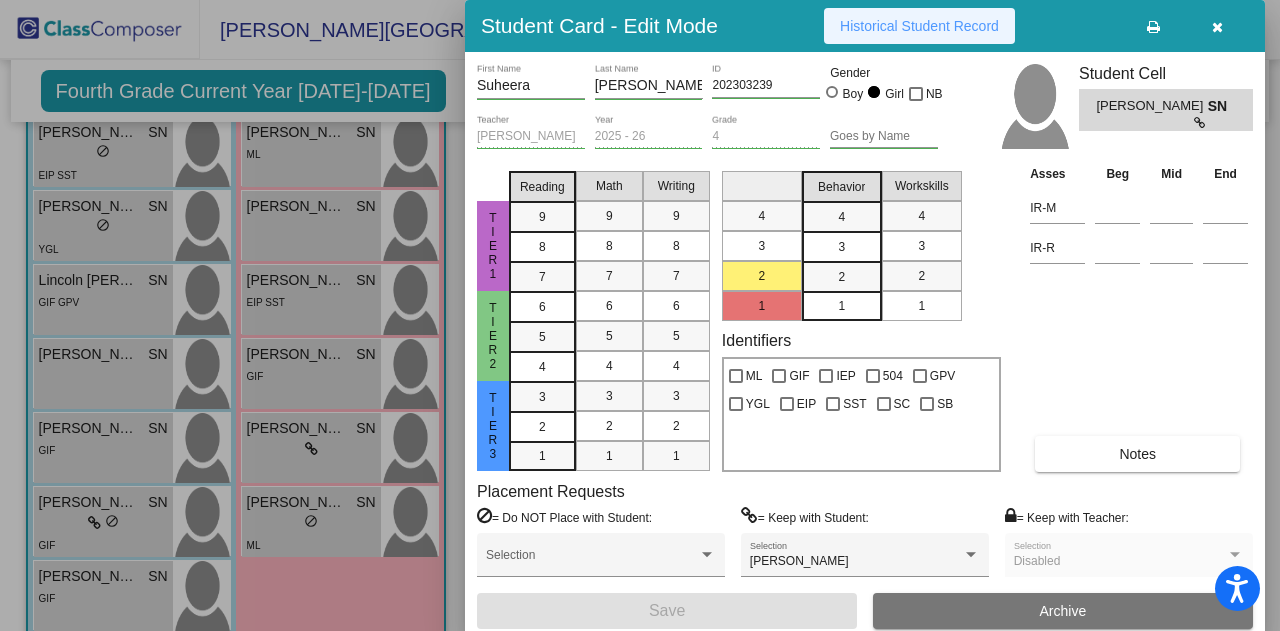 click on "Historical Student Record" at bounding box center [919, 26] 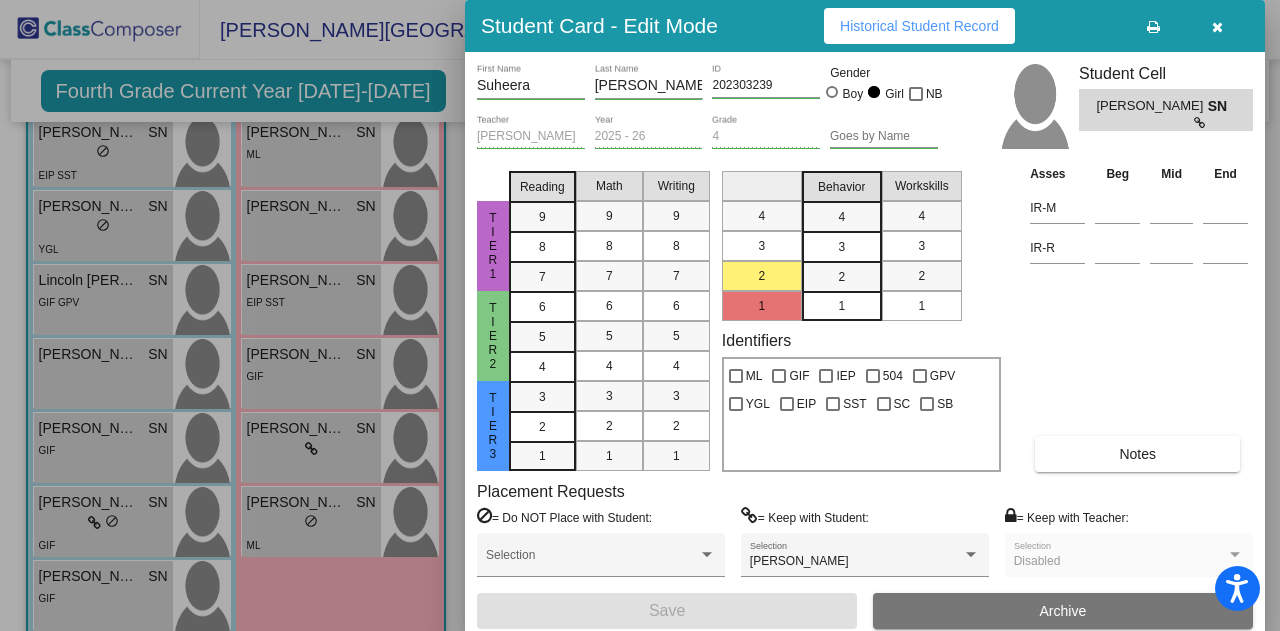 click at bounding box center (640, 315) 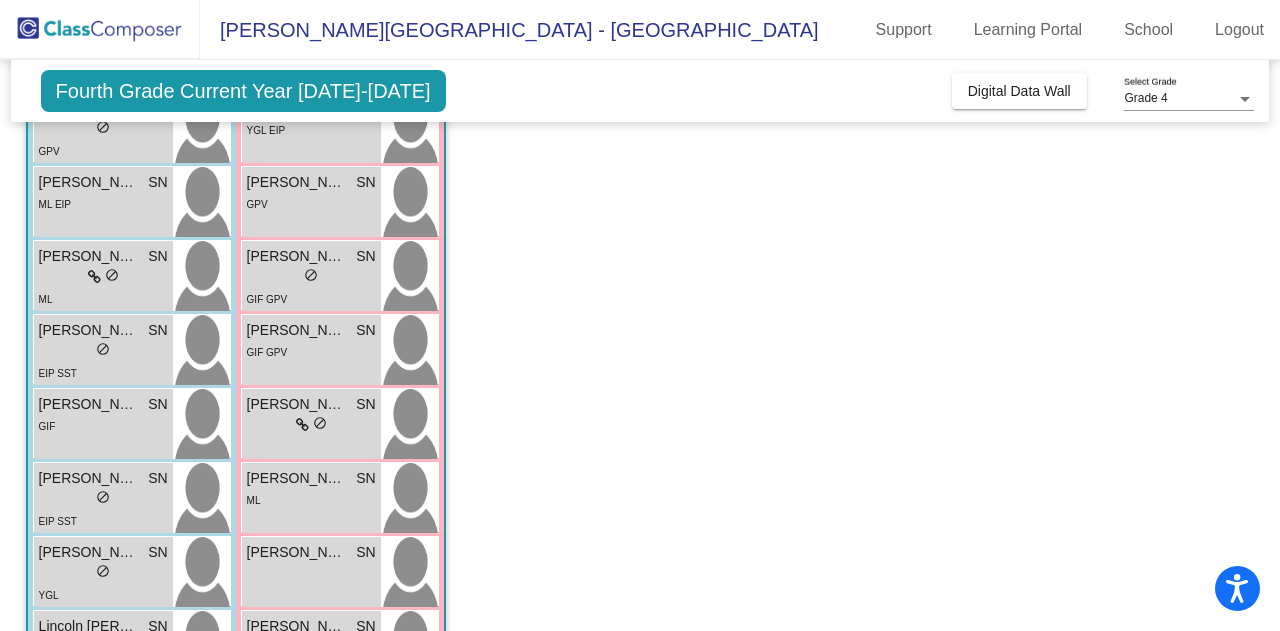 scroll, scrollTop: 304, scrollLeft: 0, axis: vertical 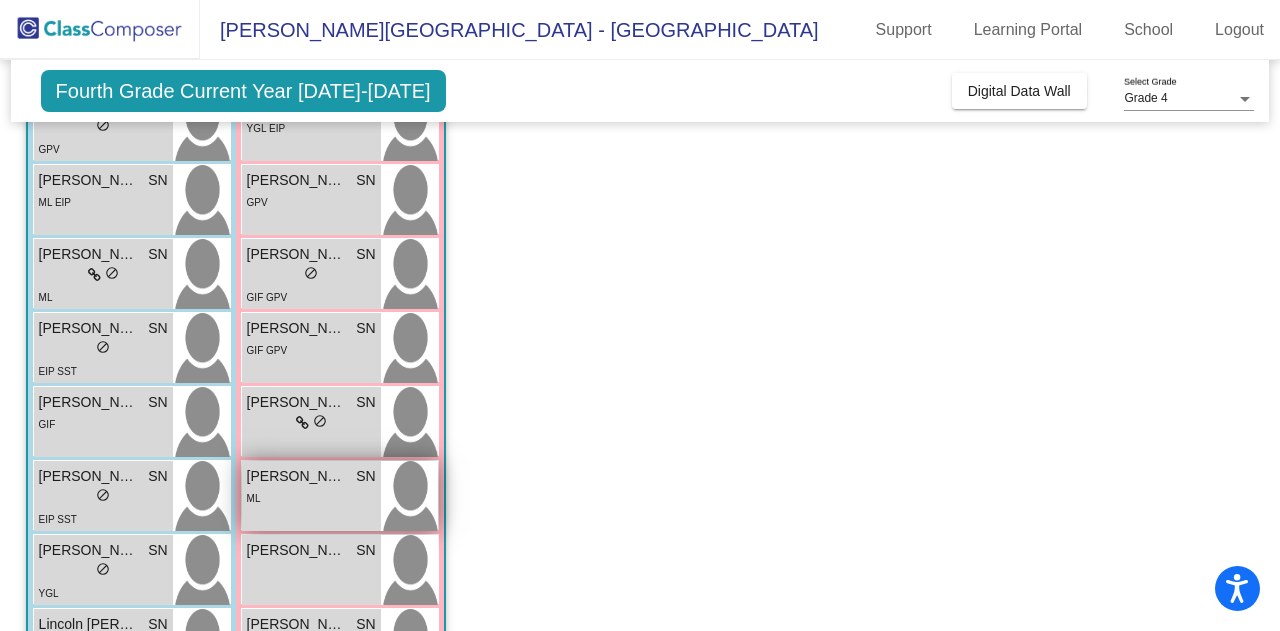 click on "Miranda Gomez Gonzalez" at bounding box center [297, 476] 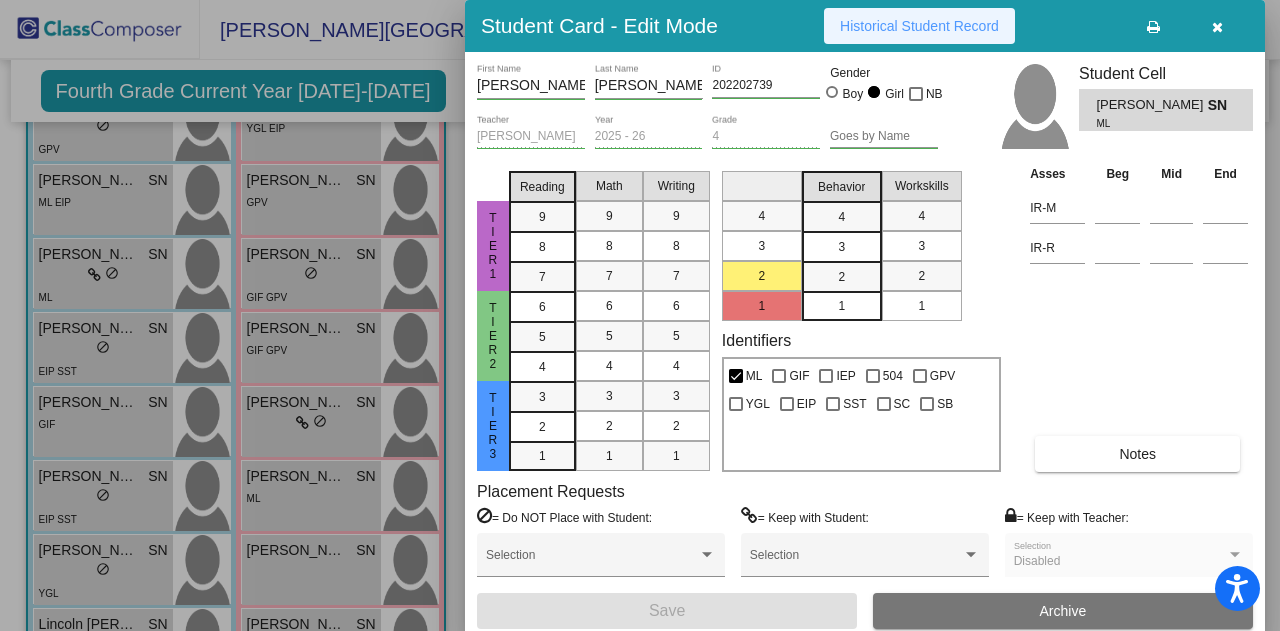click on "Historical Student Record" at bounding box center [919, 26] 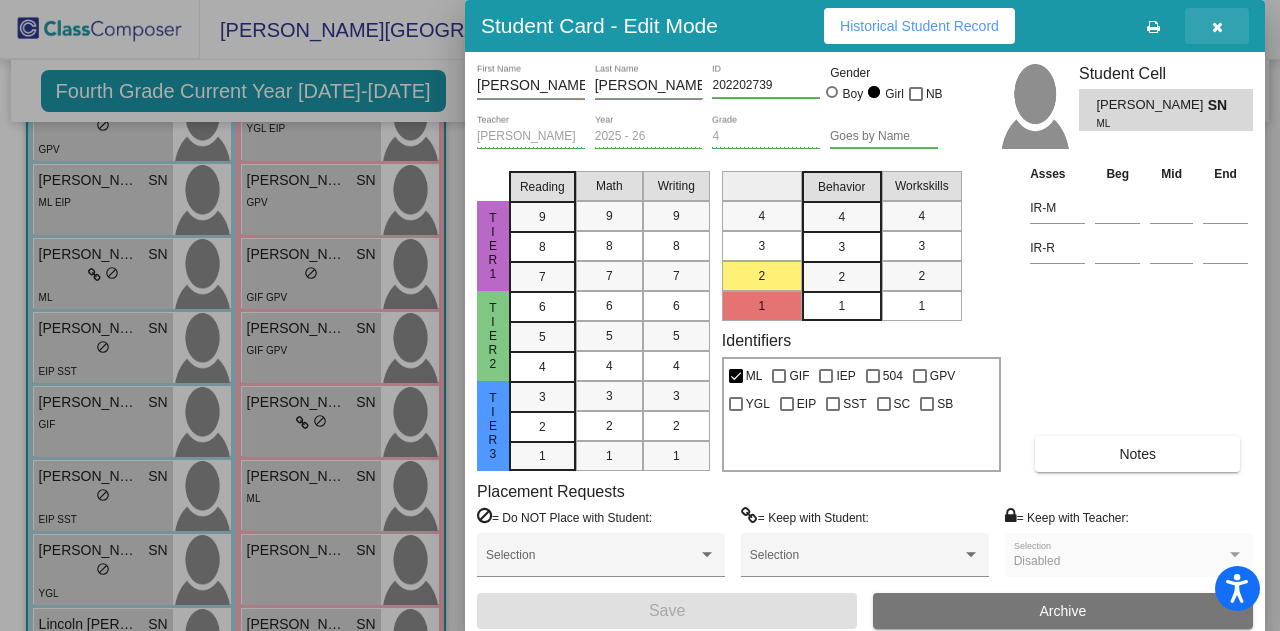 click at bounding box center (1217, 26) 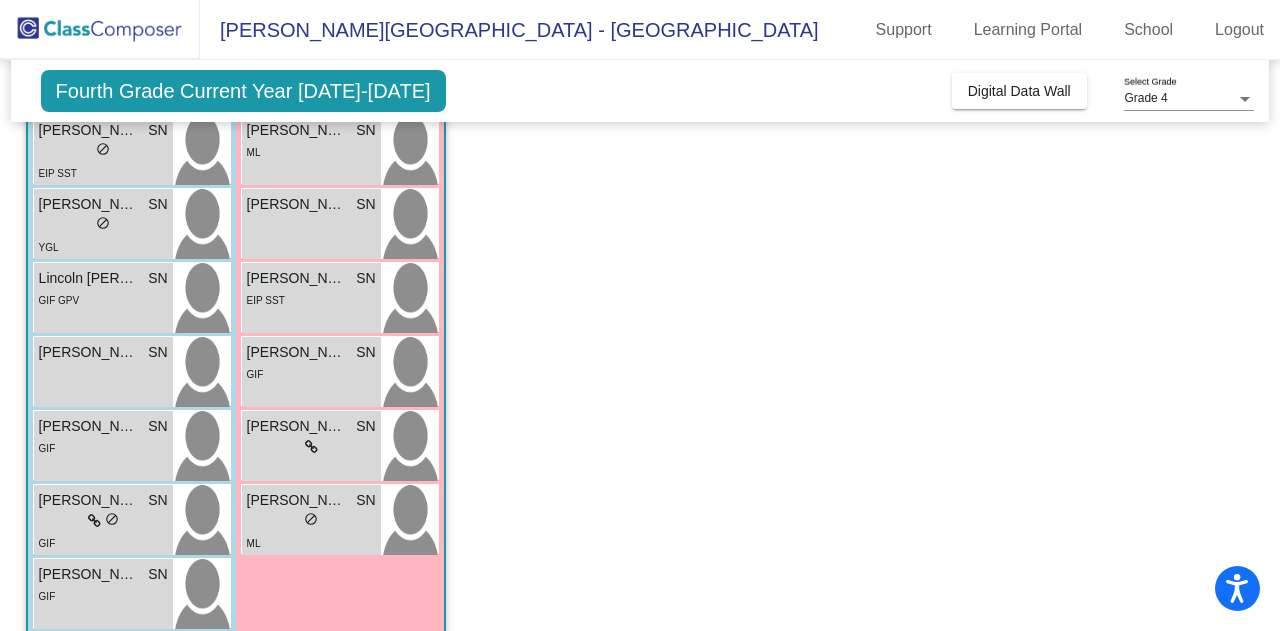 scroll, scrollTop: 682, scrollLeft: 0, axis: vertical 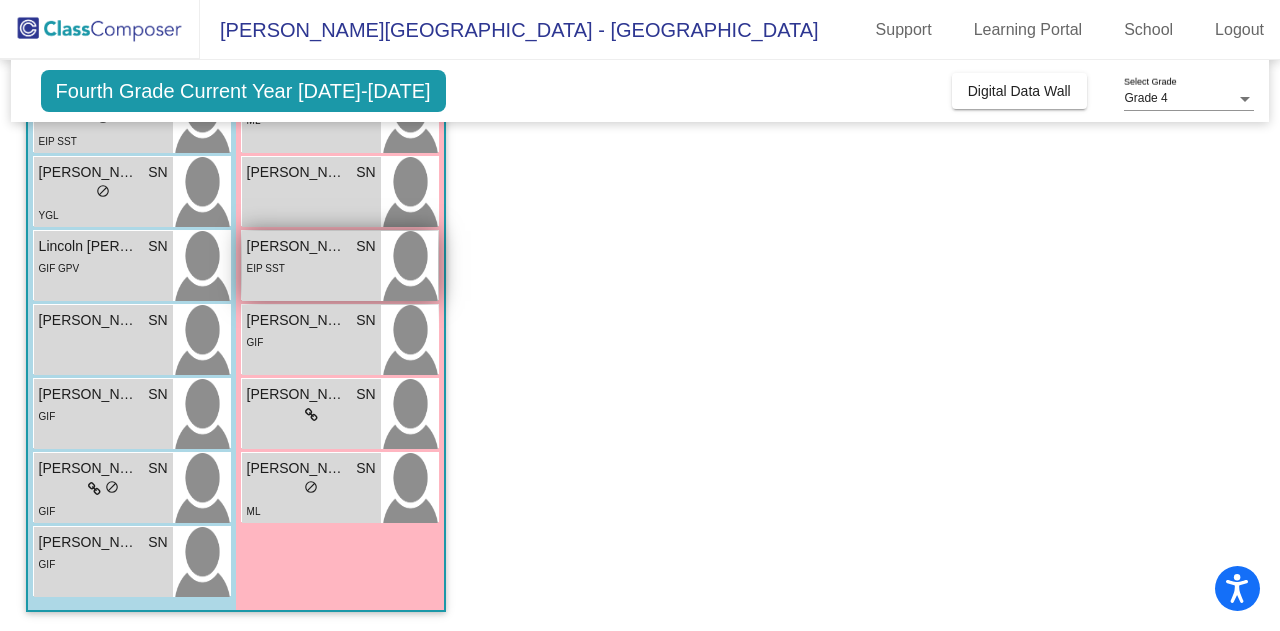 click on "Rhiana Malcom SN lock do_not_disturb_alt EIP SST" at bounding box center [311, 266] 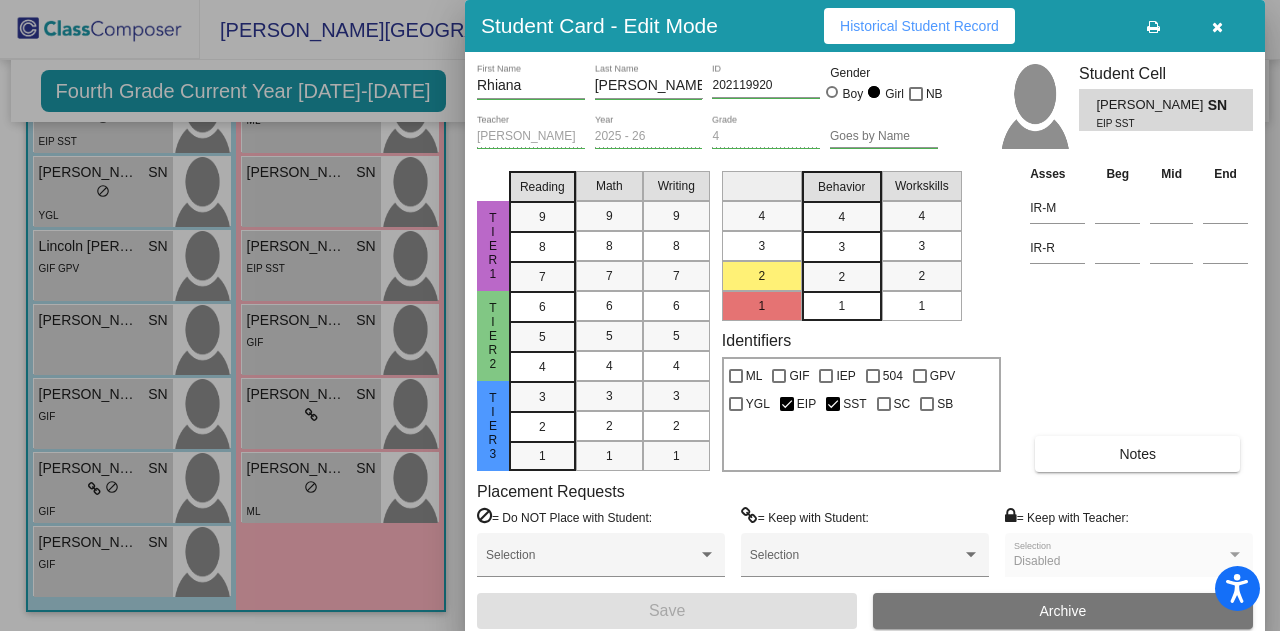 click on "Historical Student Record" at bounding box center [919, 26] 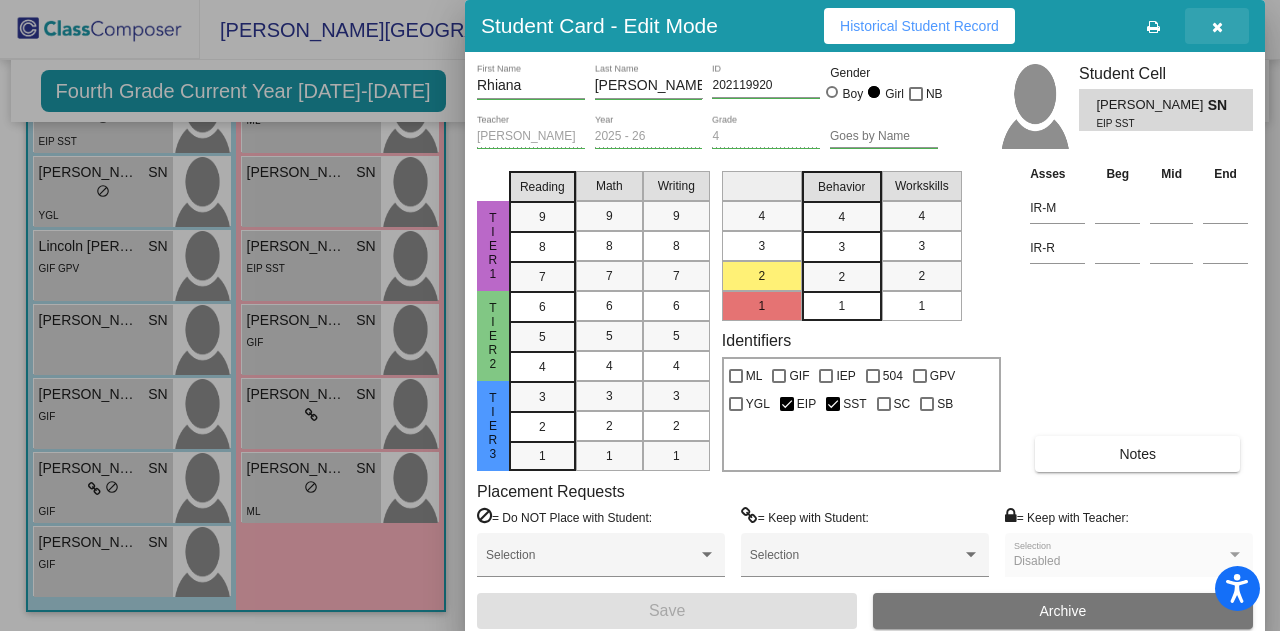 click at bounding box center (1217, 27) 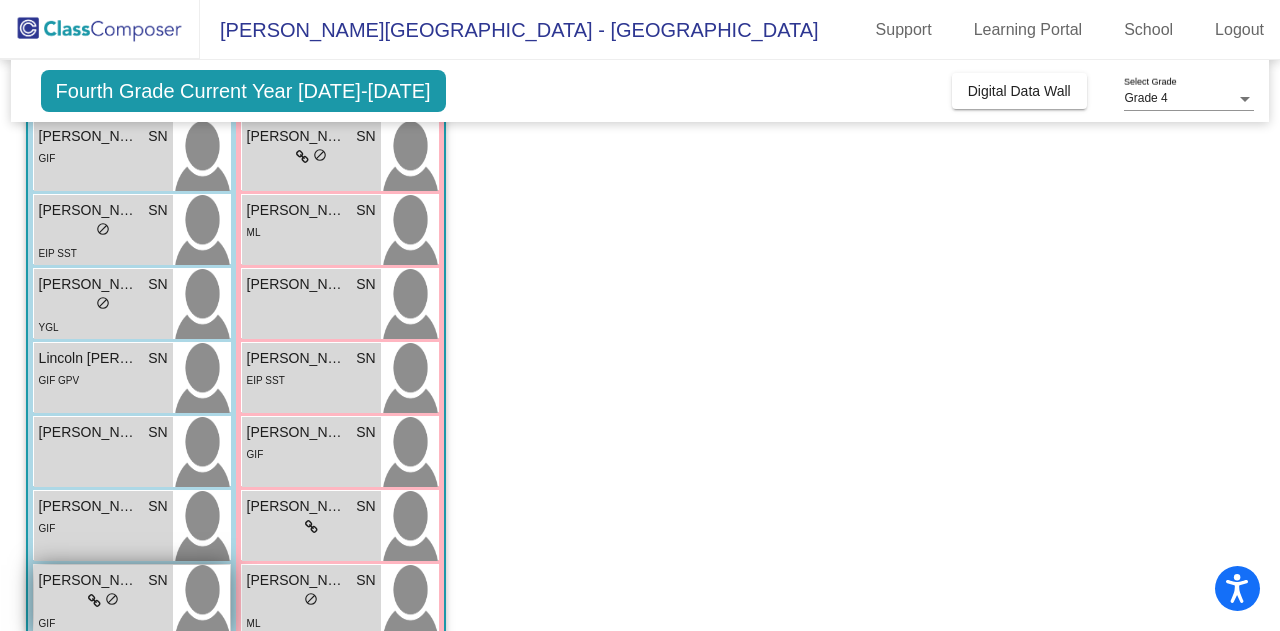 scroll, scrollTop: 496, scrollLeft: 0, axis: vertical 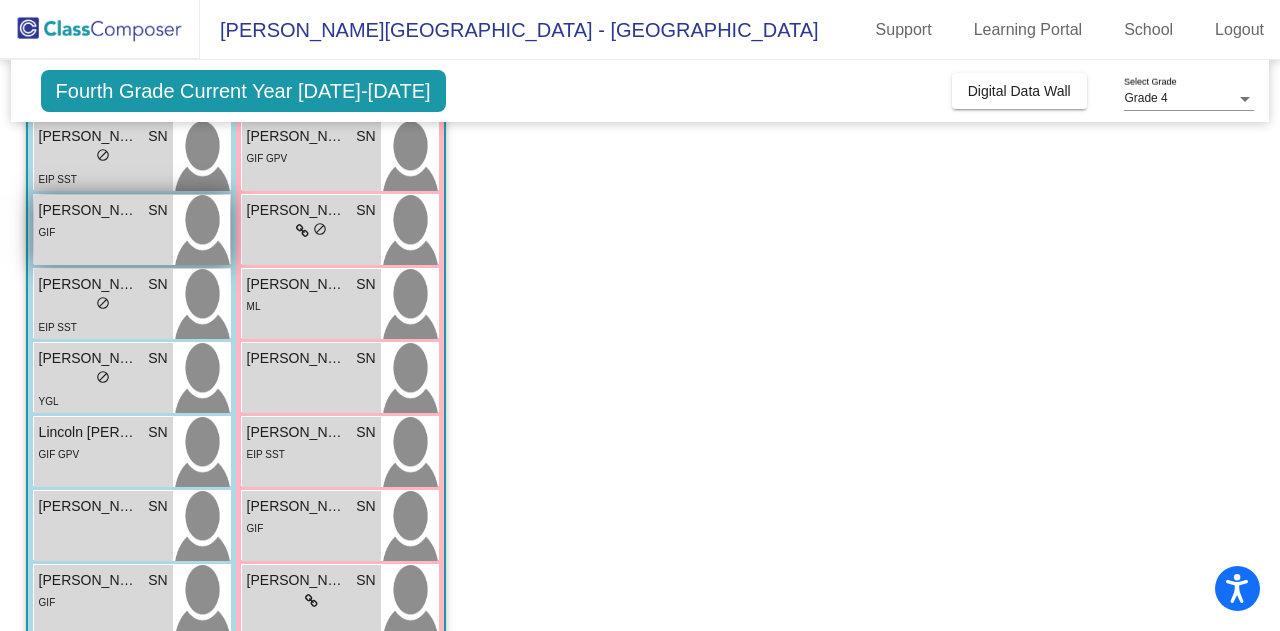 click on "Kaemon Ejedawe" at bounding box center [89, 210] 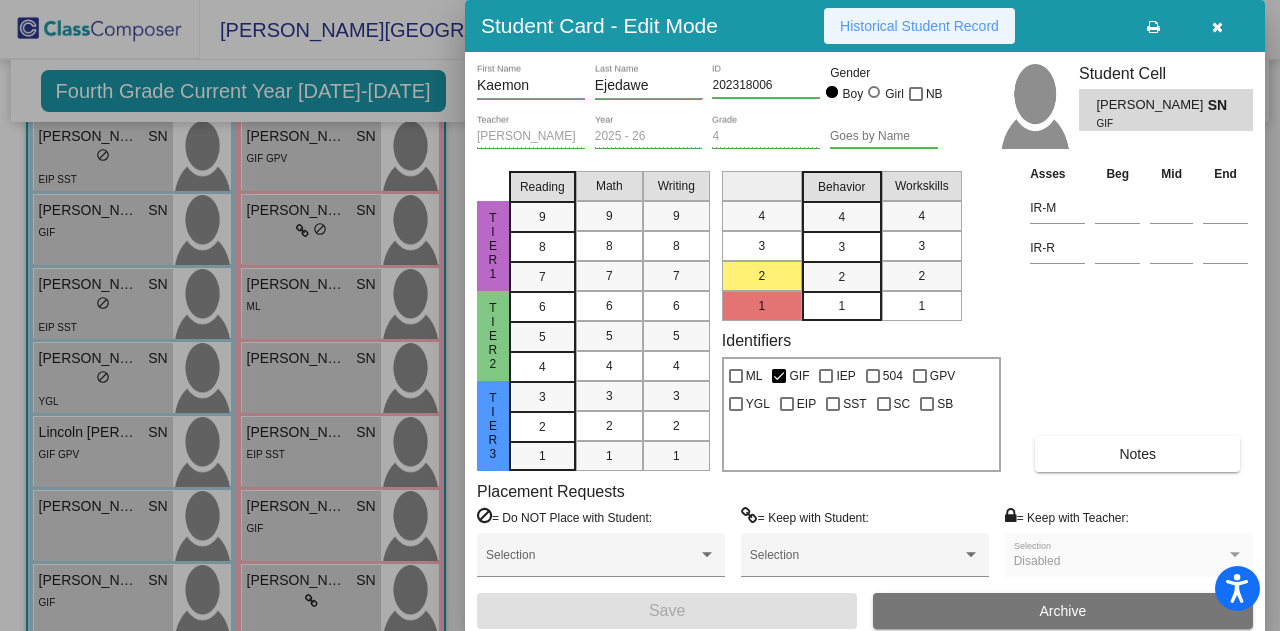click on "Historical Student Record" at bounding box center (919, 26) 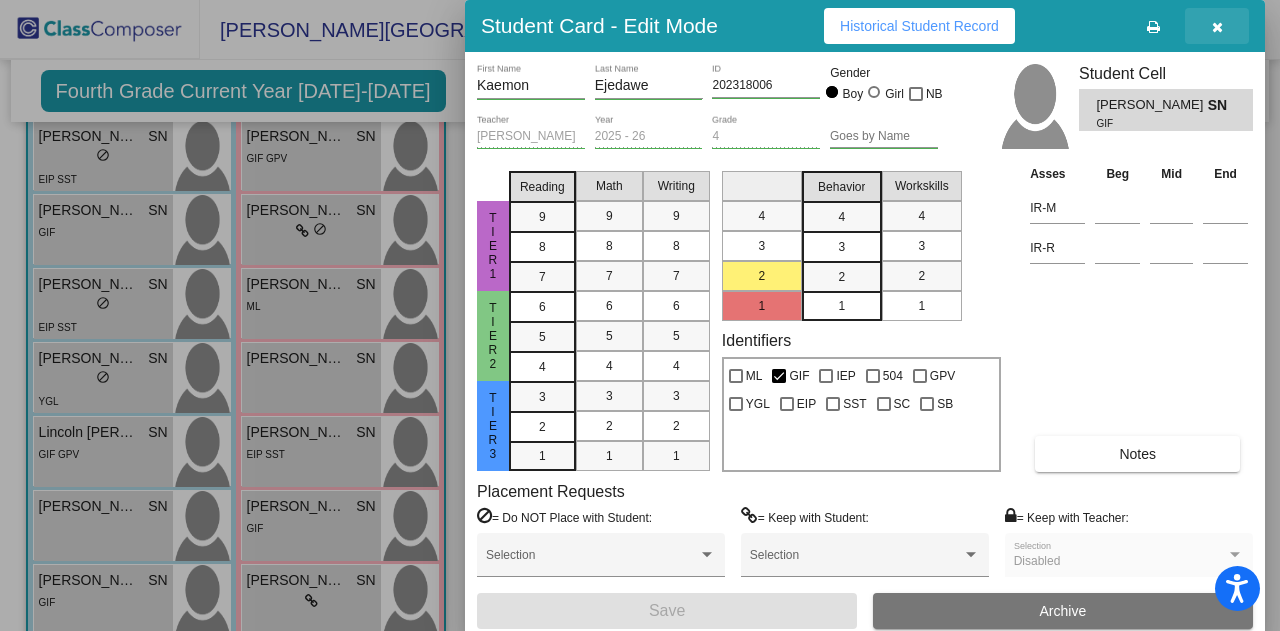 click at bounding box center [1217, 27] 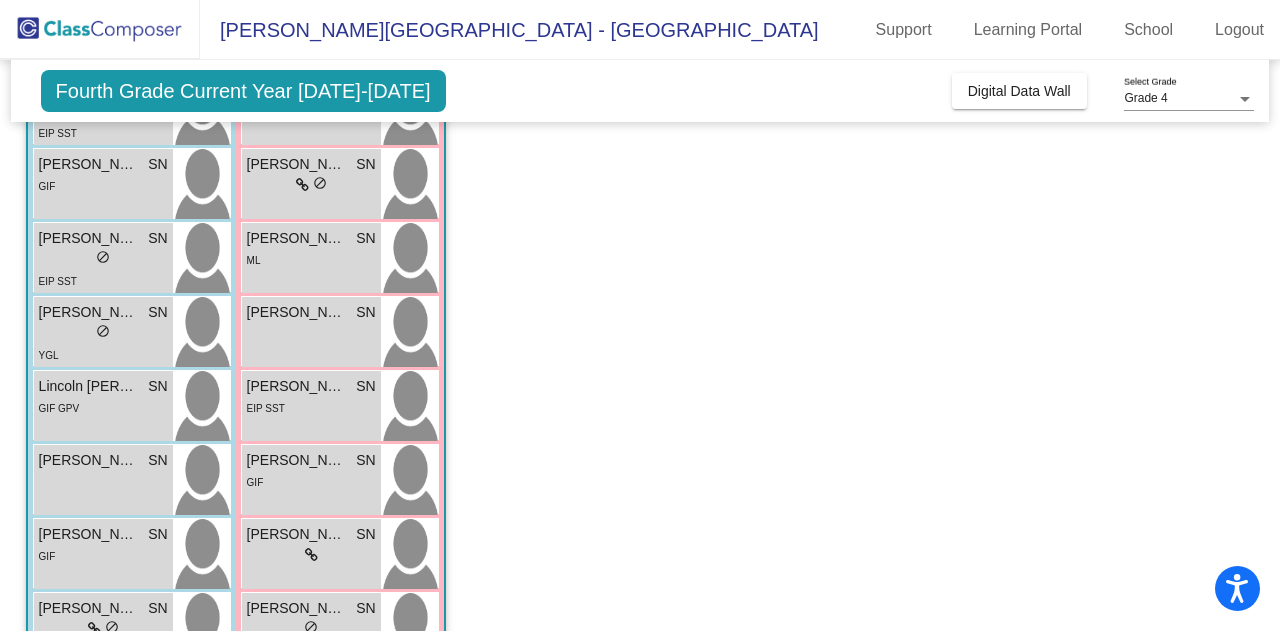 scroll, scrollTop: 538, scrollLeft: 0, axis: vertical 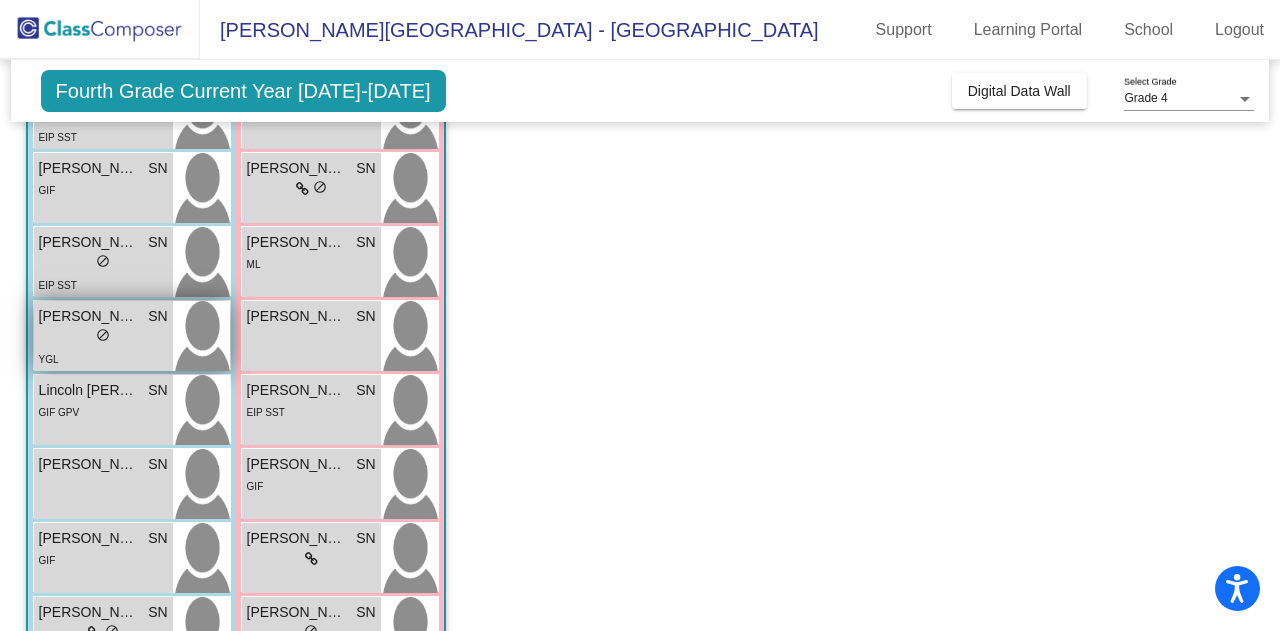 click on "lock do_not_disturb_alt" at bounding box center [103, 337] 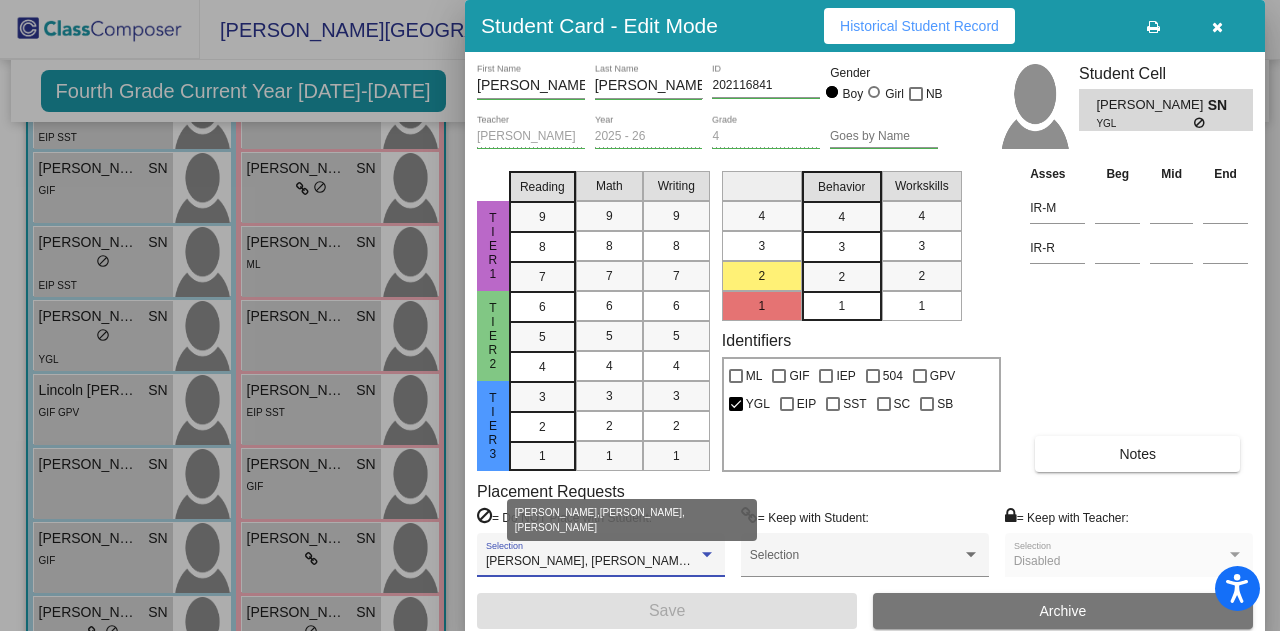 click at bounding box center (707, 554) 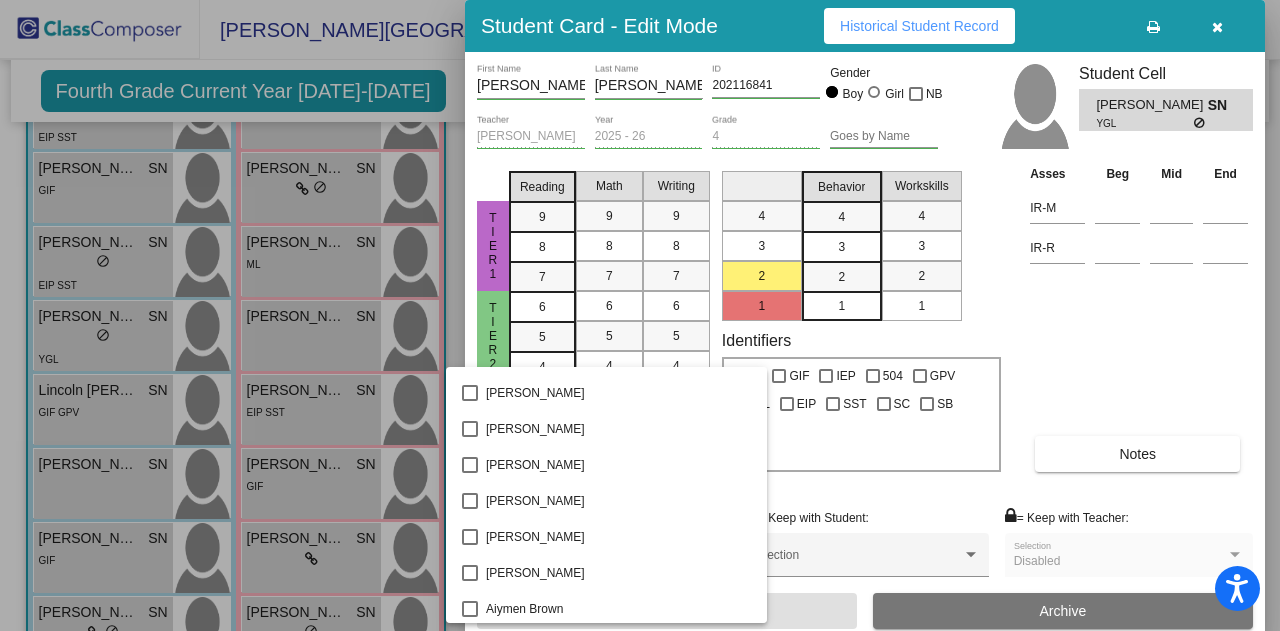 scroll, scrollTop: 0, scrollLeft: 0, axis: both 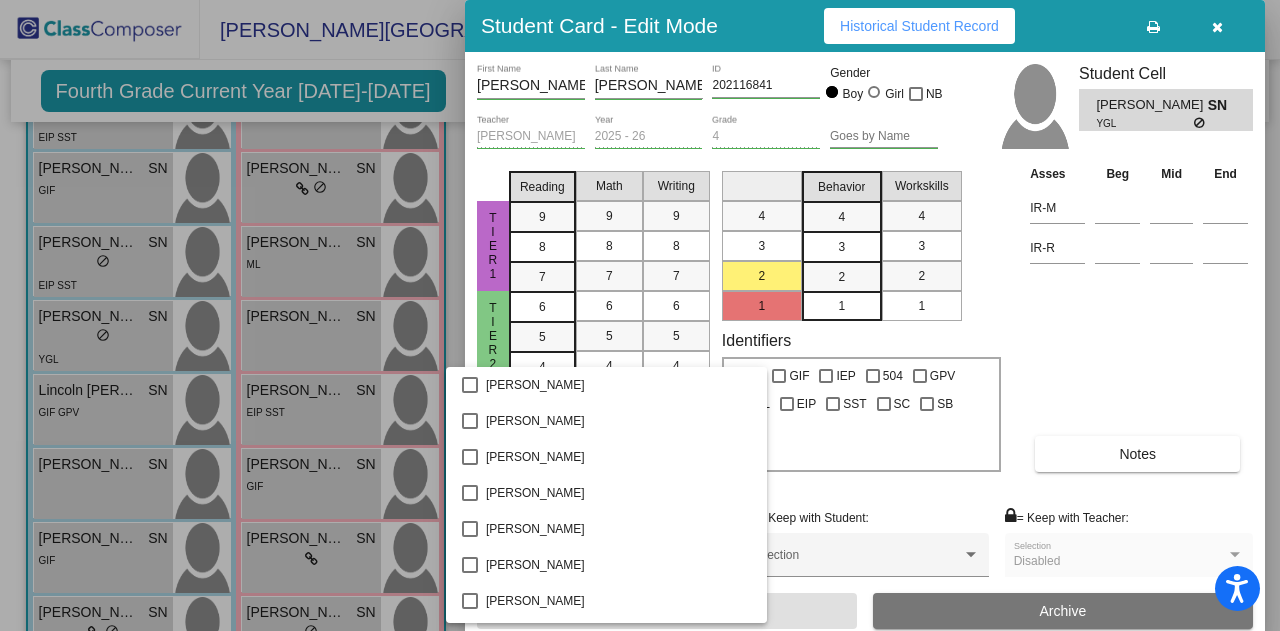 click at bounding box center [640, 315] 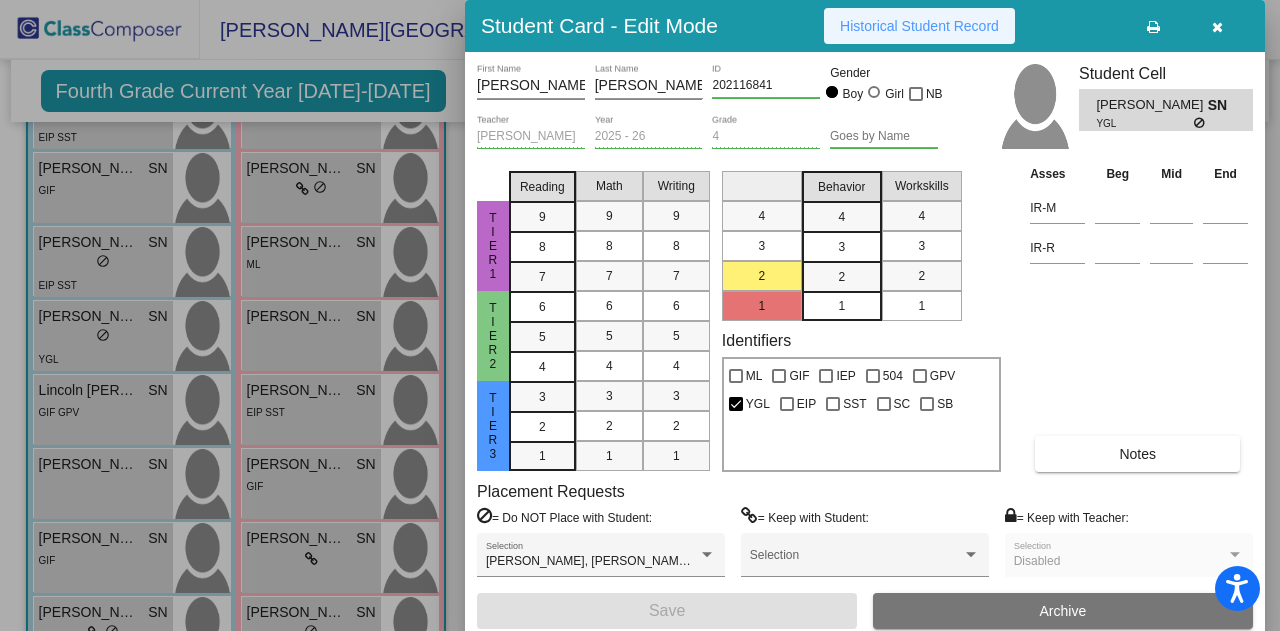 click on "Historical Student Record" at bounding box center [919, 26] 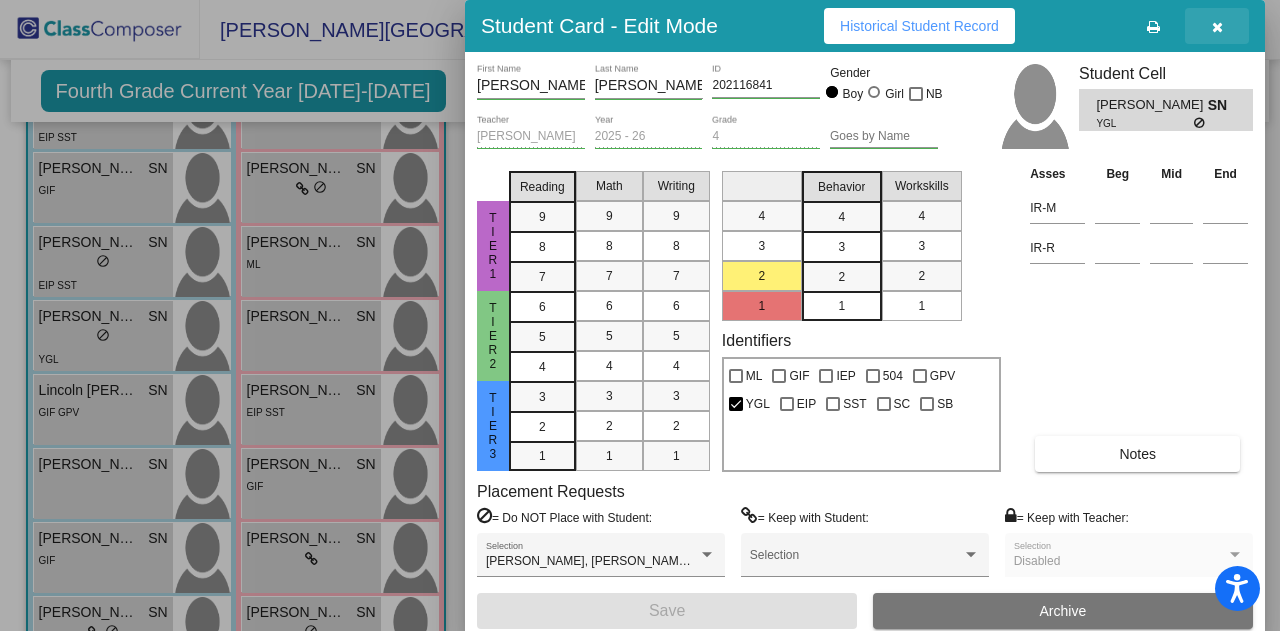 click at bounding box center [1217, 26] 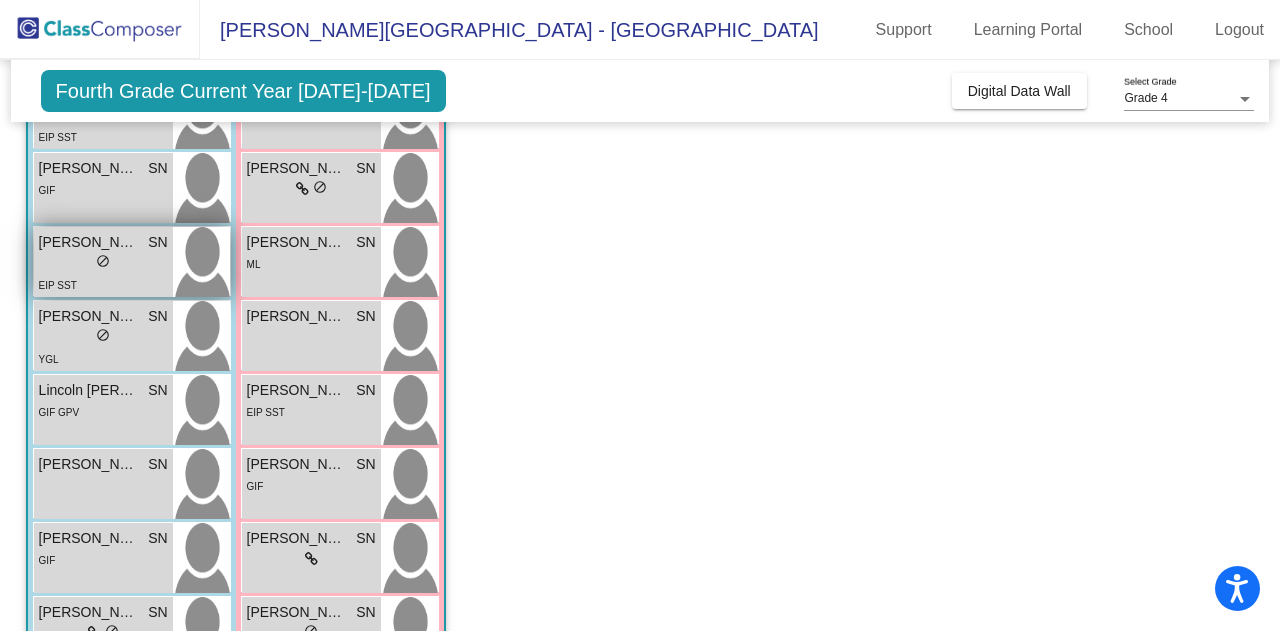 click on "do_not_disturb_alt" at bounding box center (103, 261) 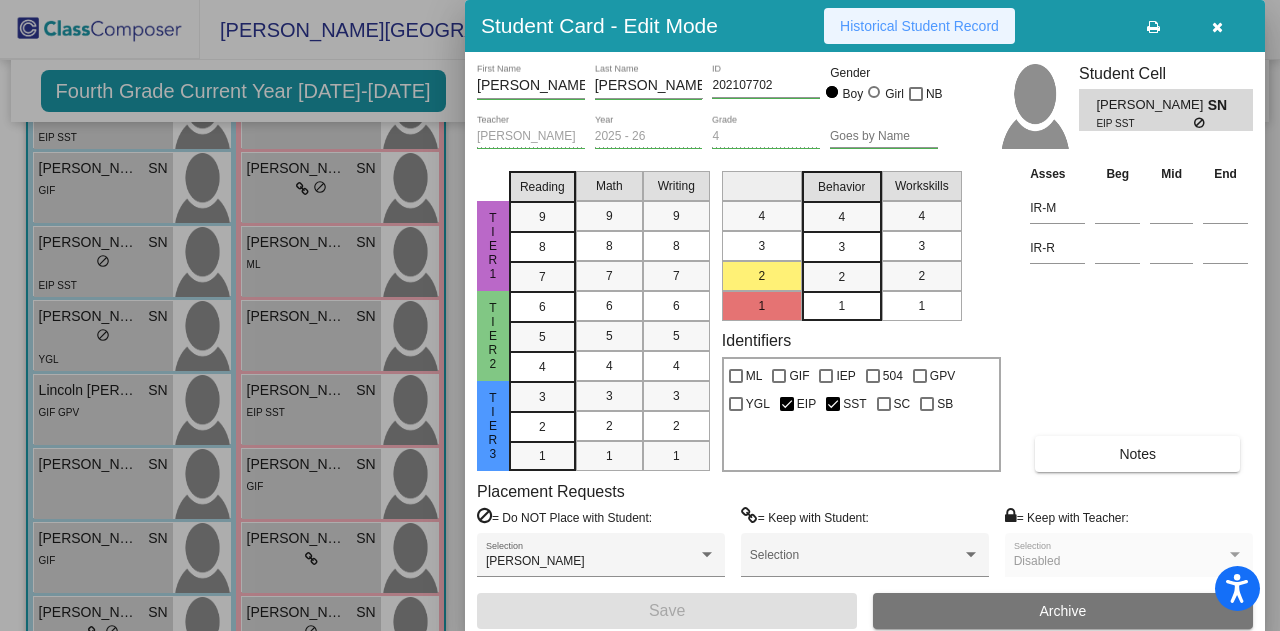 click on "Historical Student Record" at bounding box center [919, 26] 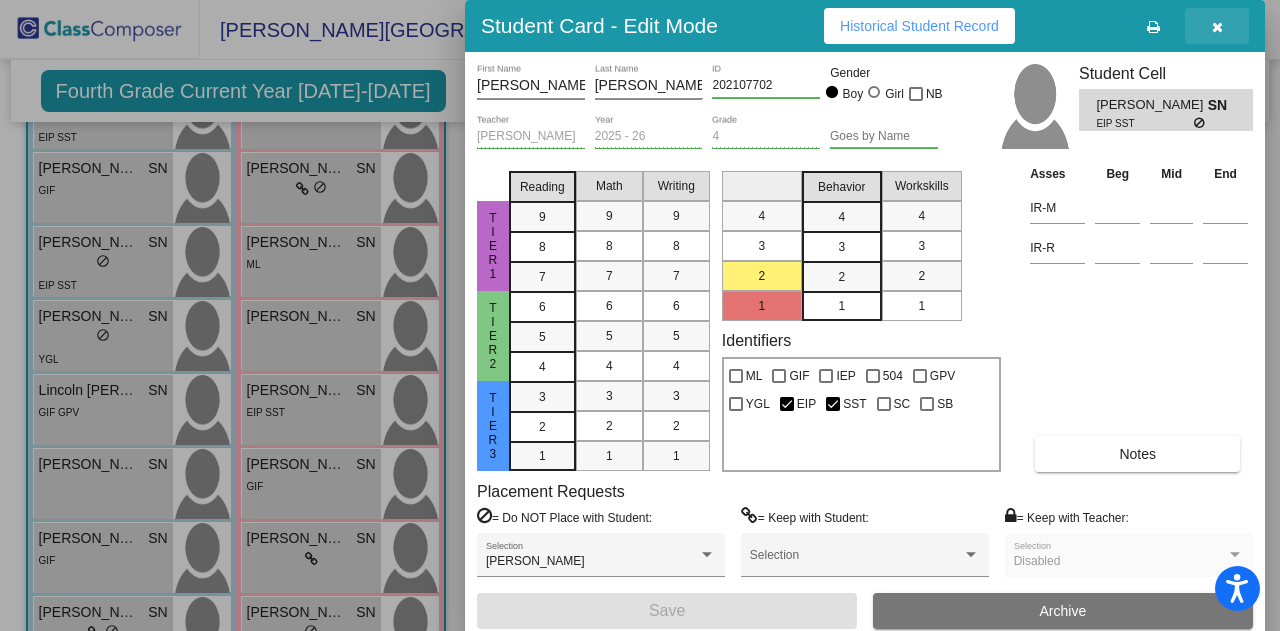 click at bounding box center (1217, 27) 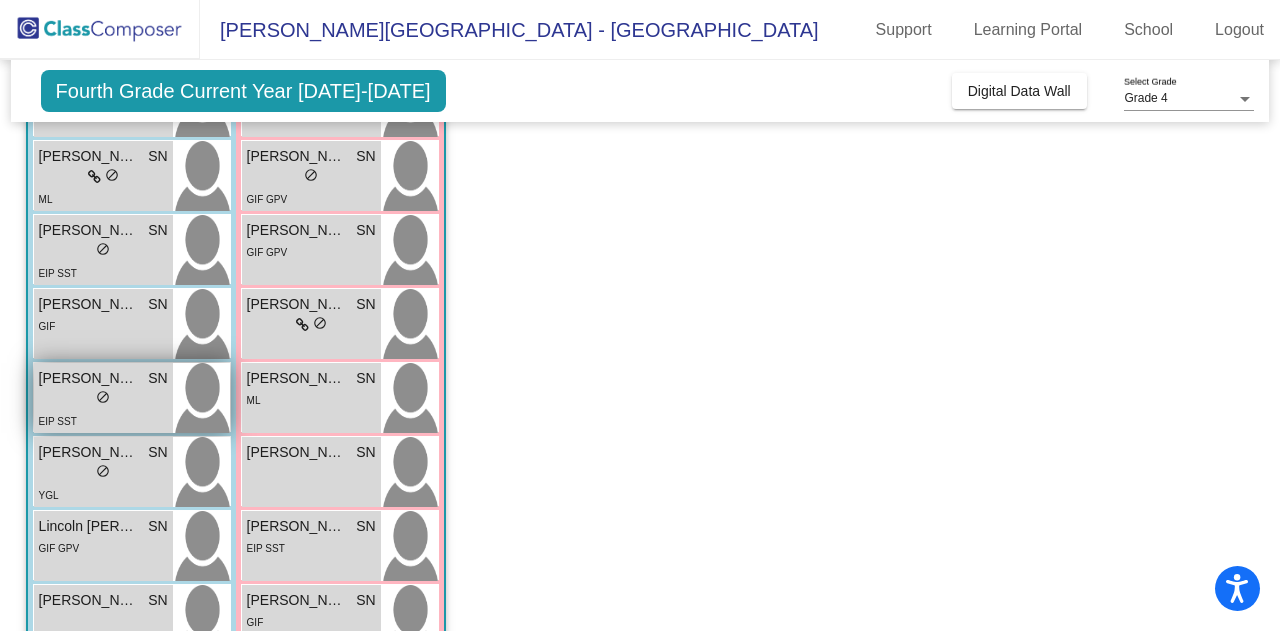 scroll, scrollTop: 400, scrollLeft: 0, axis: vertical 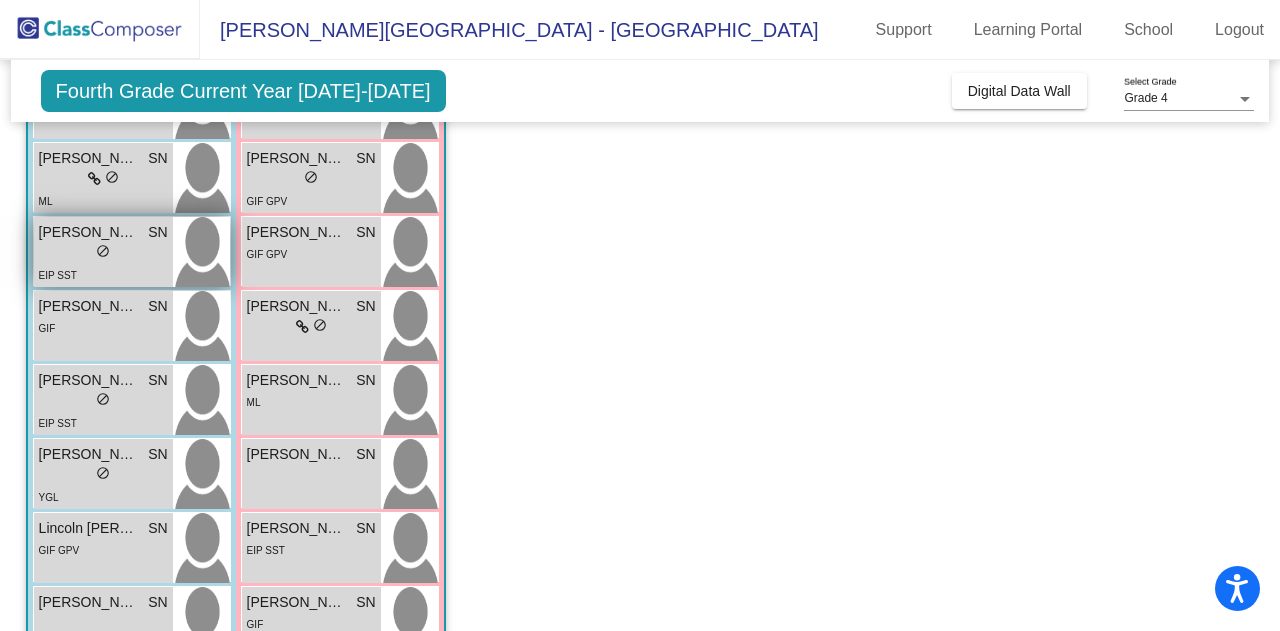 click on "lock do_not_disturb_alt" at bounding box center [103, 253] 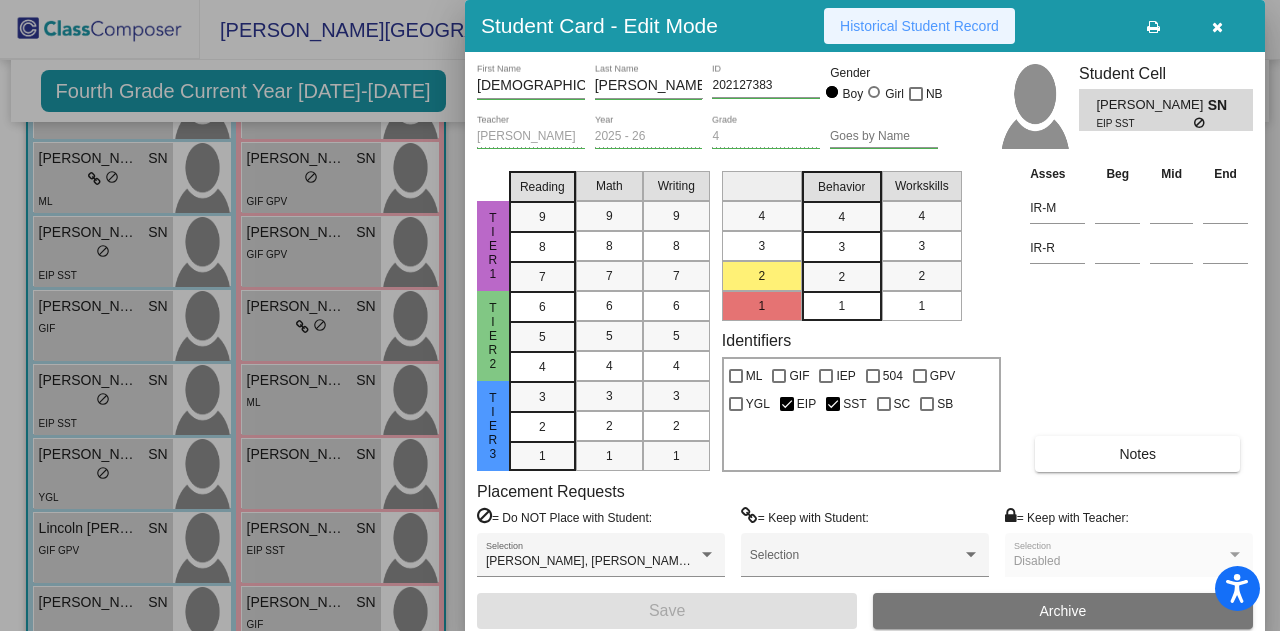 click on "Historical Student Record" at bounding box center (919, 26) 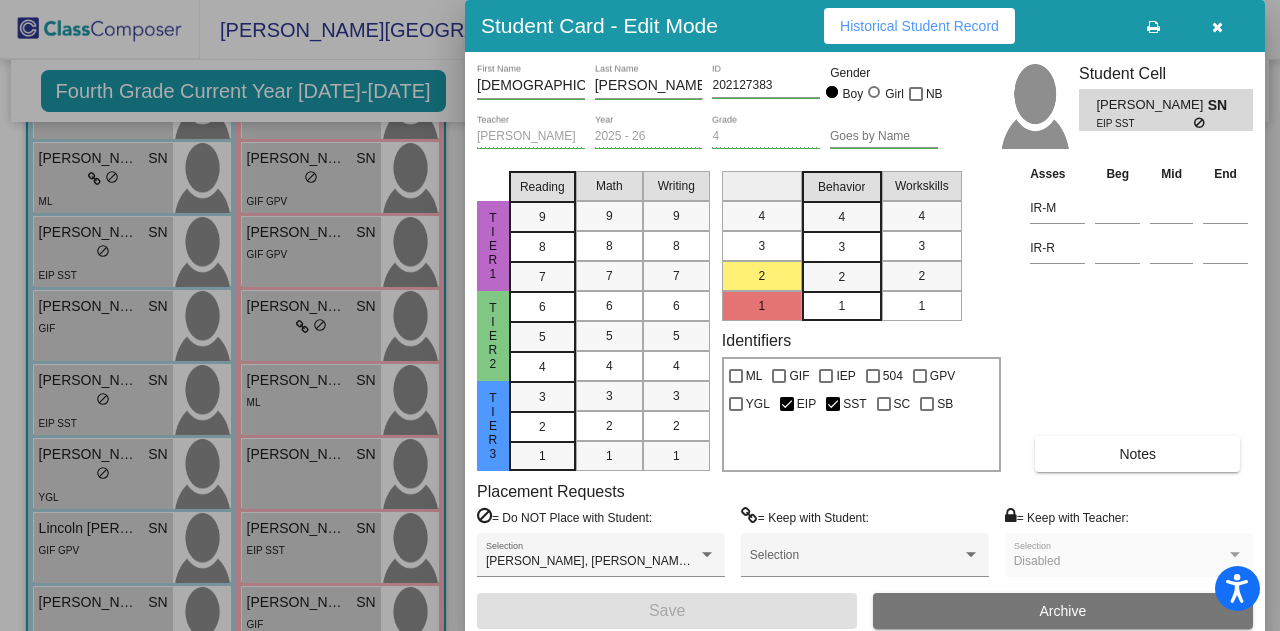 click on "Student Card - Edit Mode   Historical Student Record" at bounding box center (865, 26) 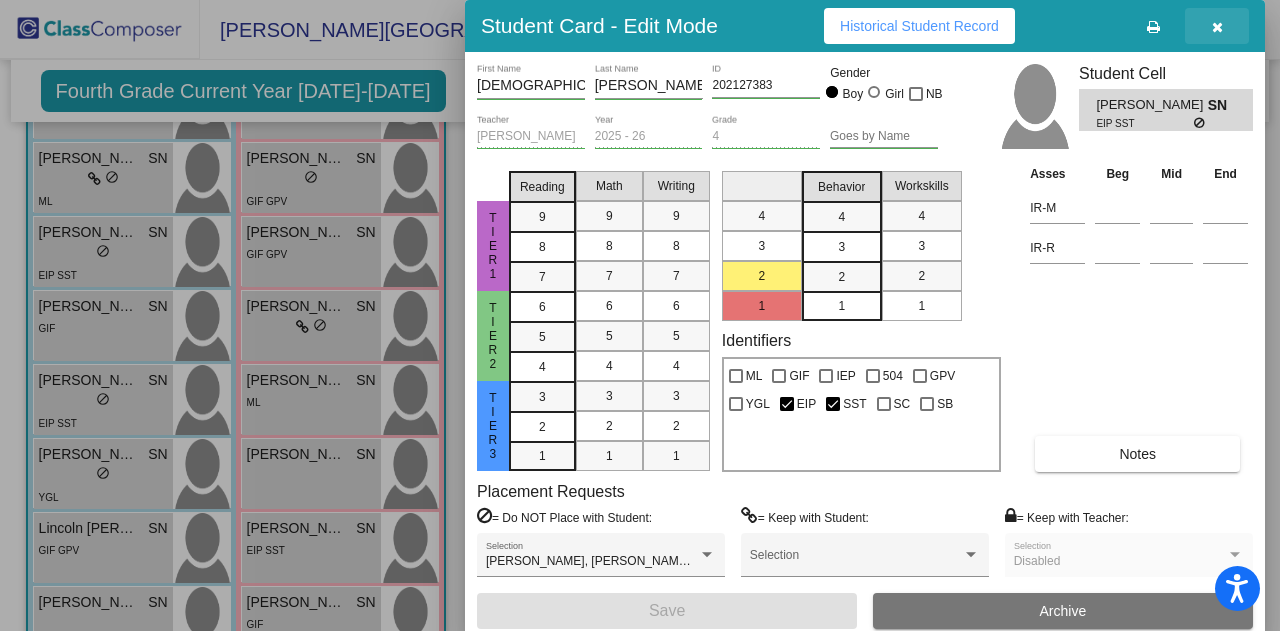 click at bounding box center (1217, 27) 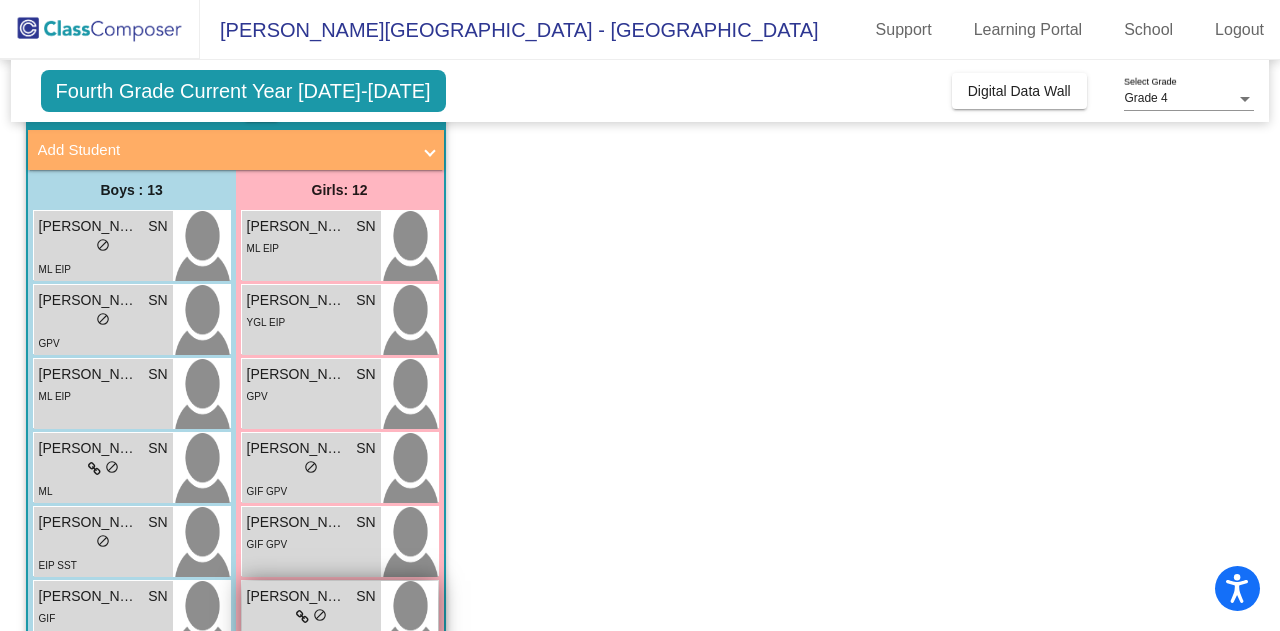 scroll, scrollTop: 108, scrollLeft: 0, axis: vertical 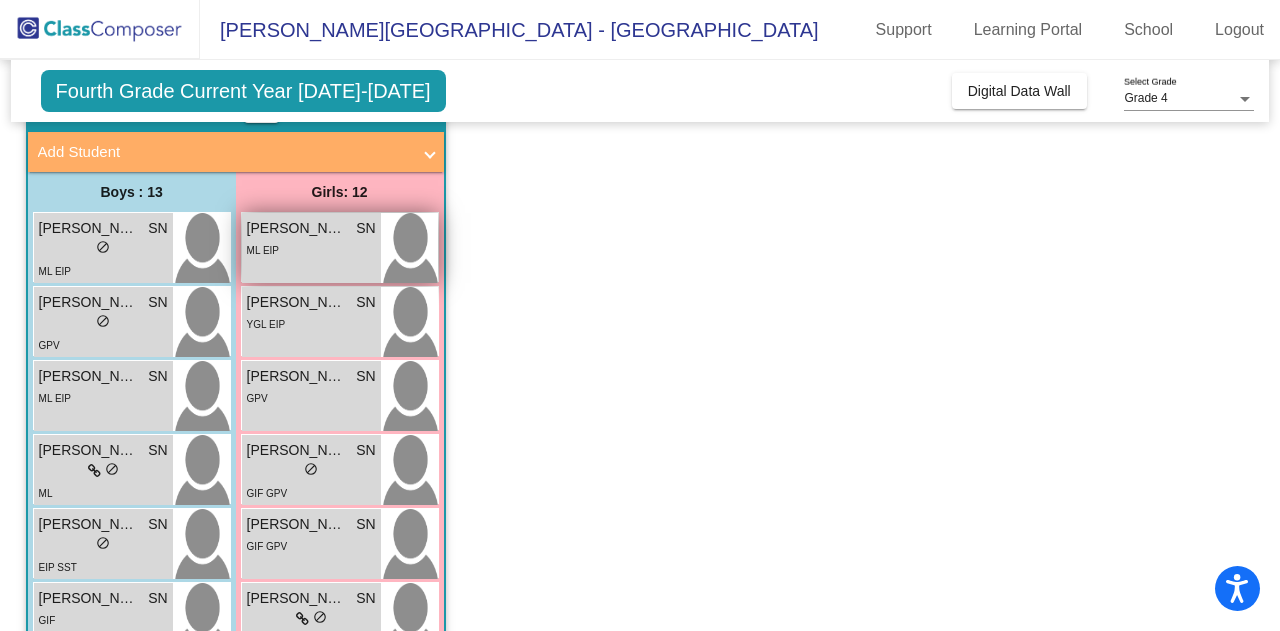 click on "ML EIP" at bounding box center (311, 249) 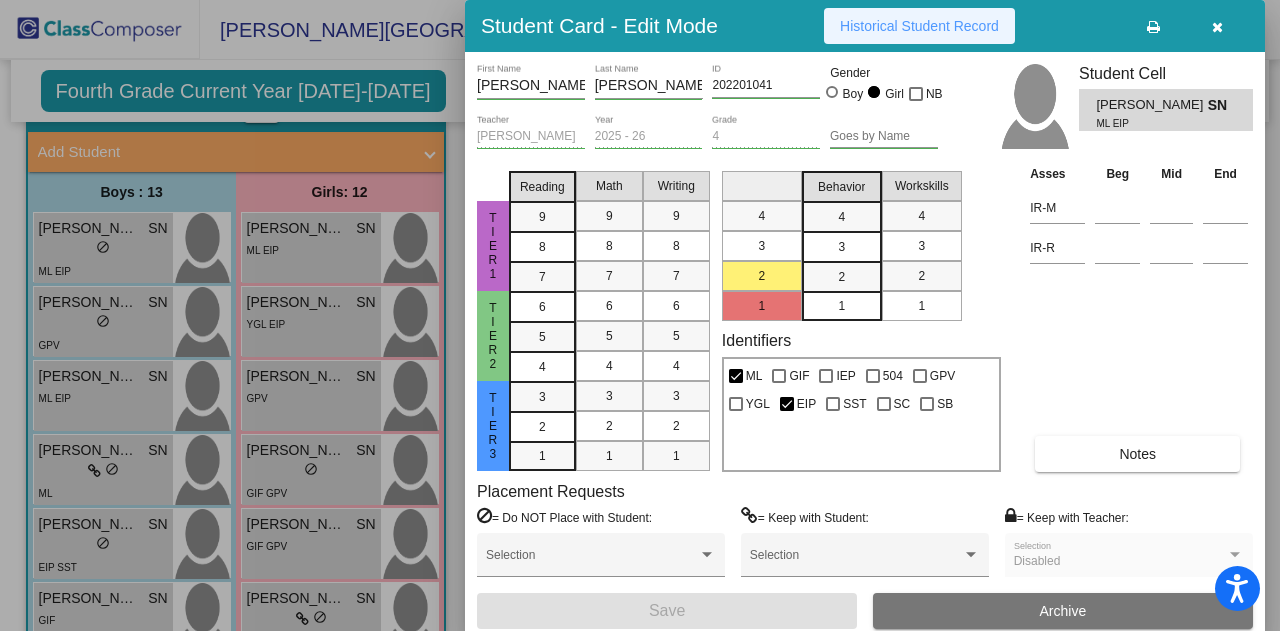 click on "Historical Student Record" at bounding box center [919, 26] 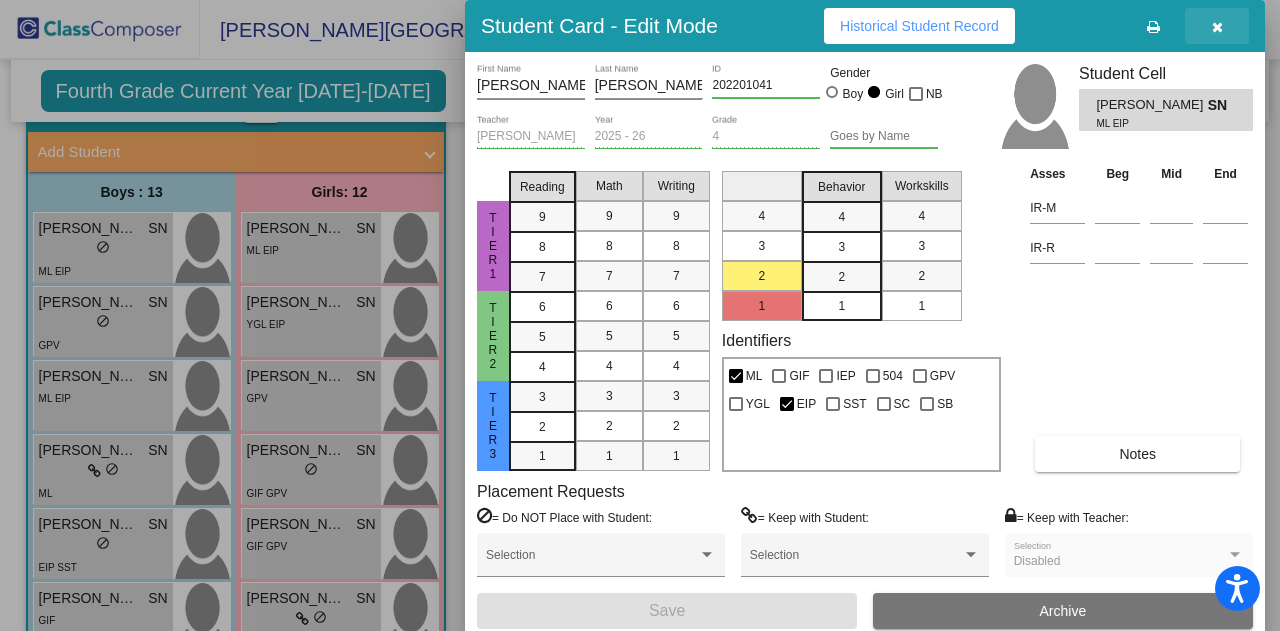 click at bounding box center (1217, 27) 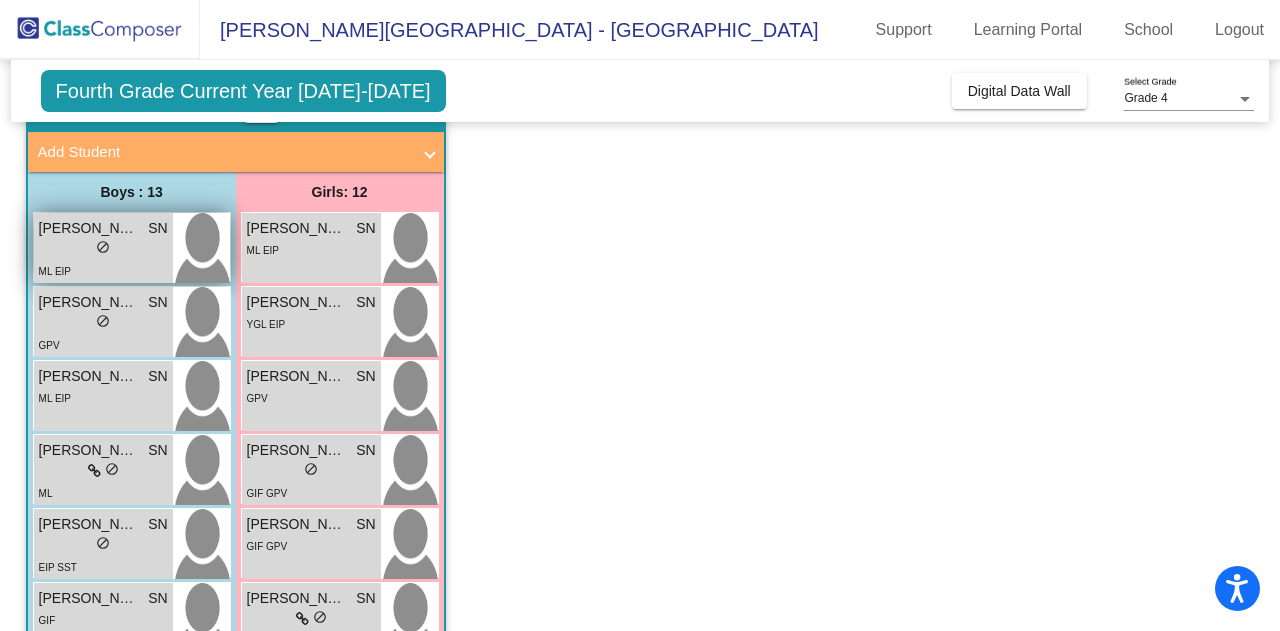 click on "lock do_not_disturb_alt" at bounding box center [103, 249] 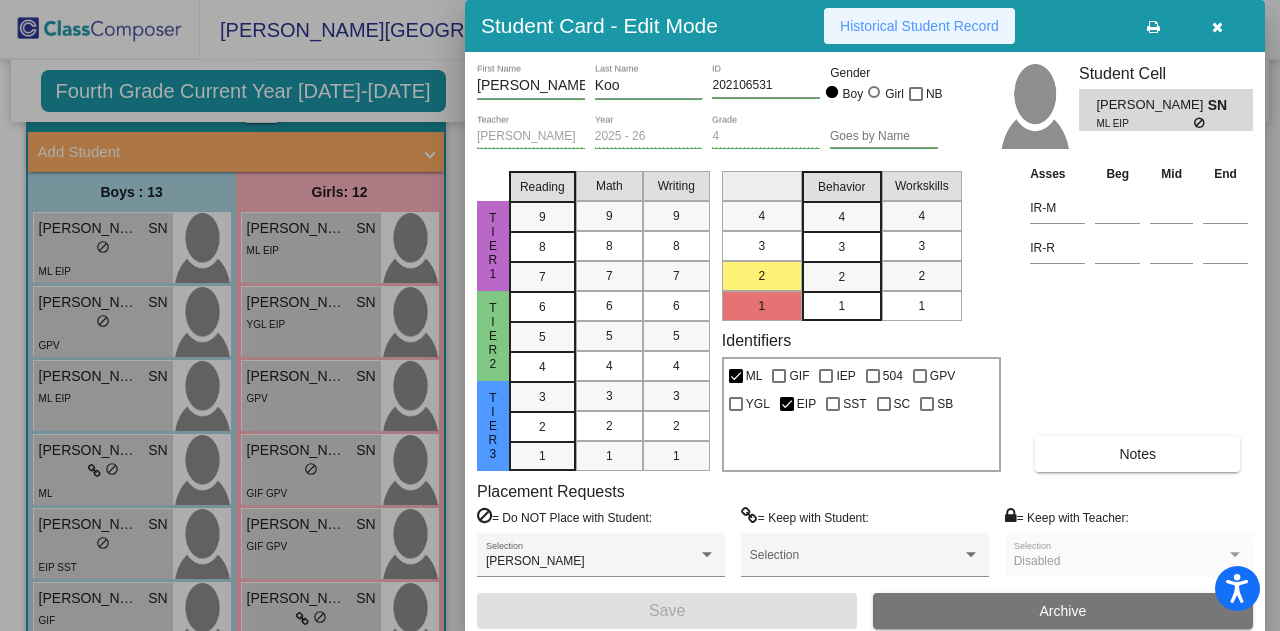 click on "Historical Student Record" at bounding box center (919, 26) 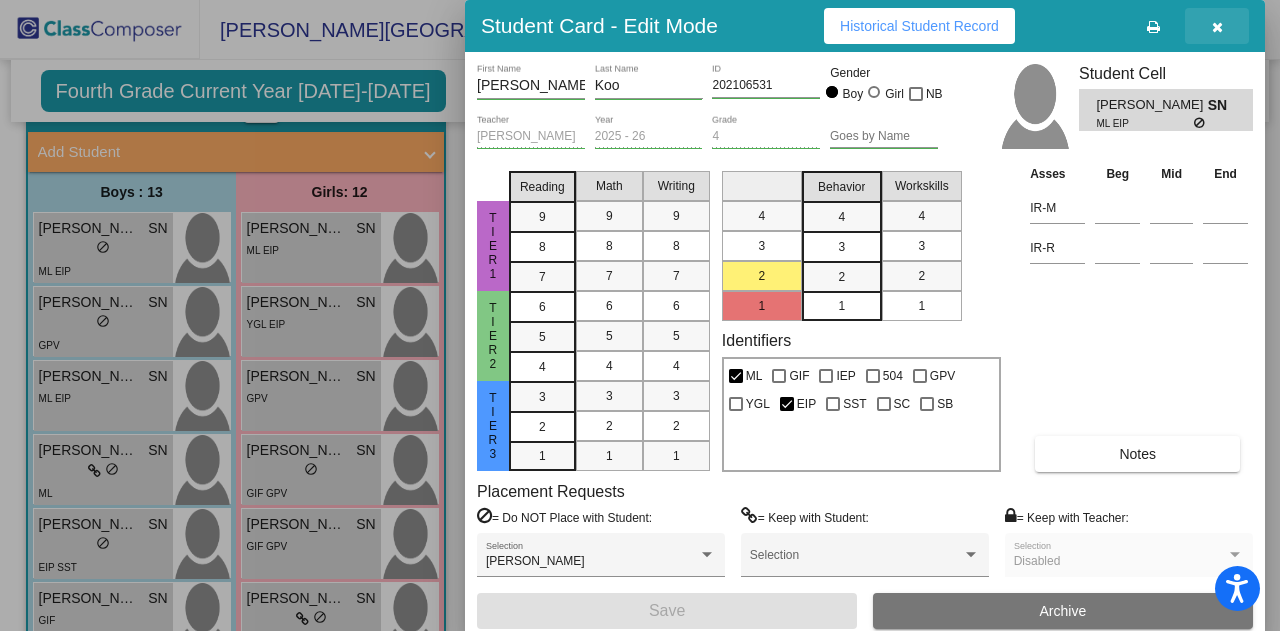 click at bounding box center (1217, 27) 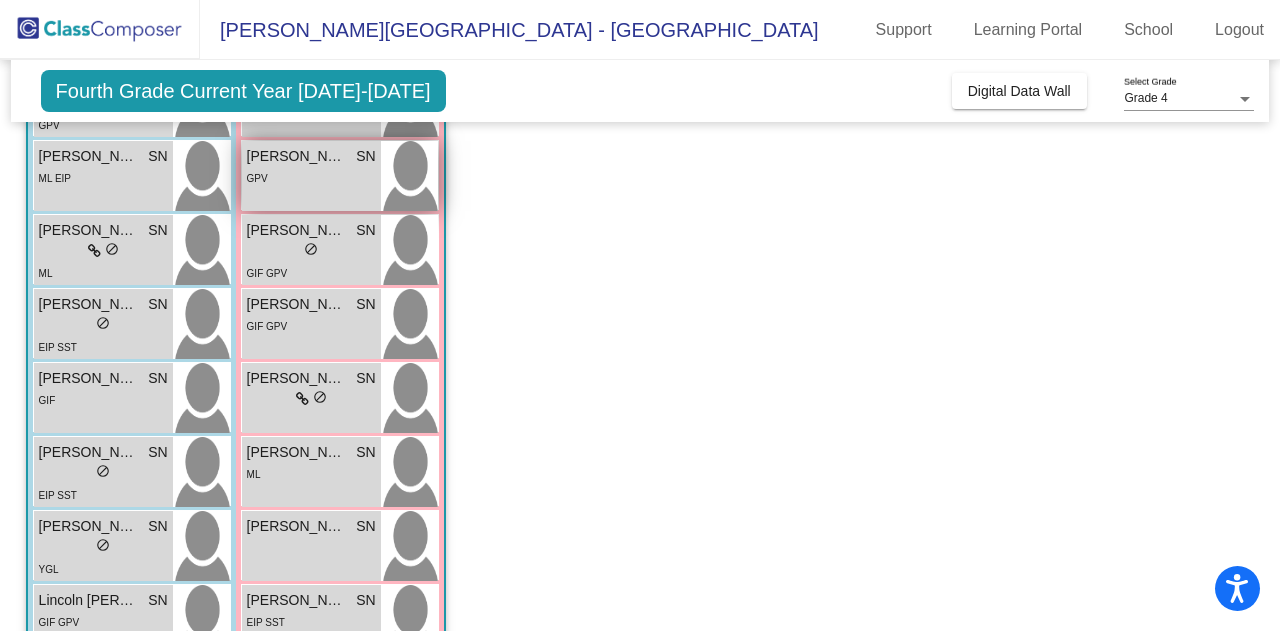 scroll, scrollTop: 330, scrollLeft: 0, axis: vertical 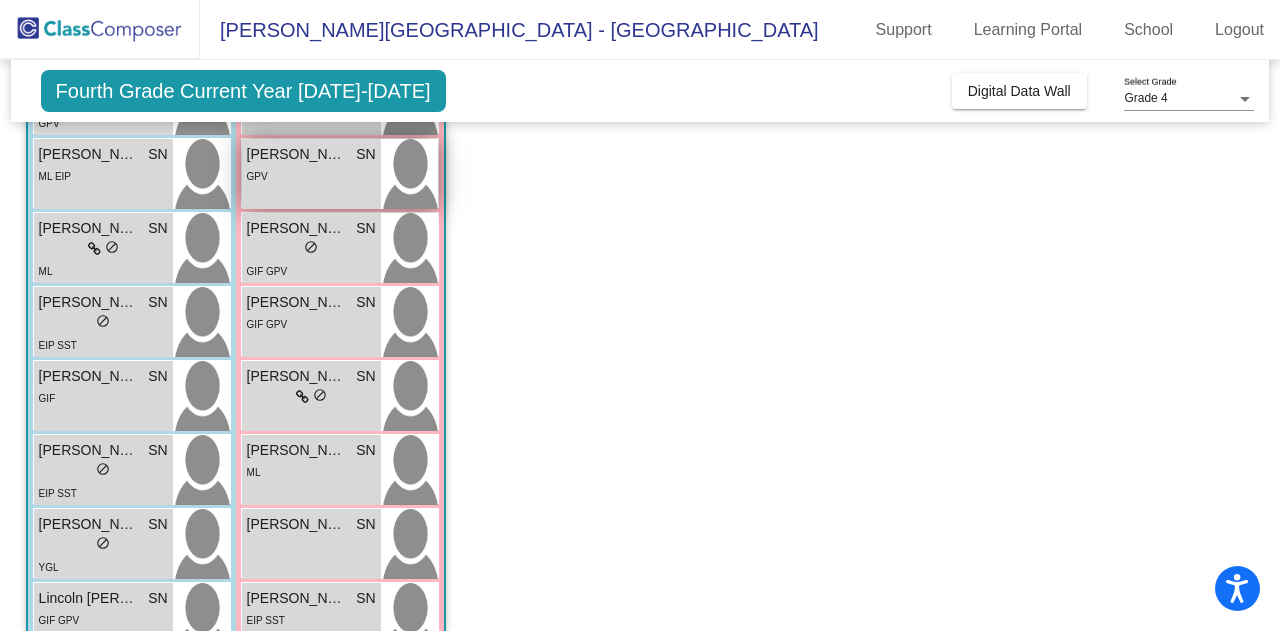 click on "lock do_not_disturb_alt" at bounding box center (311, 397) 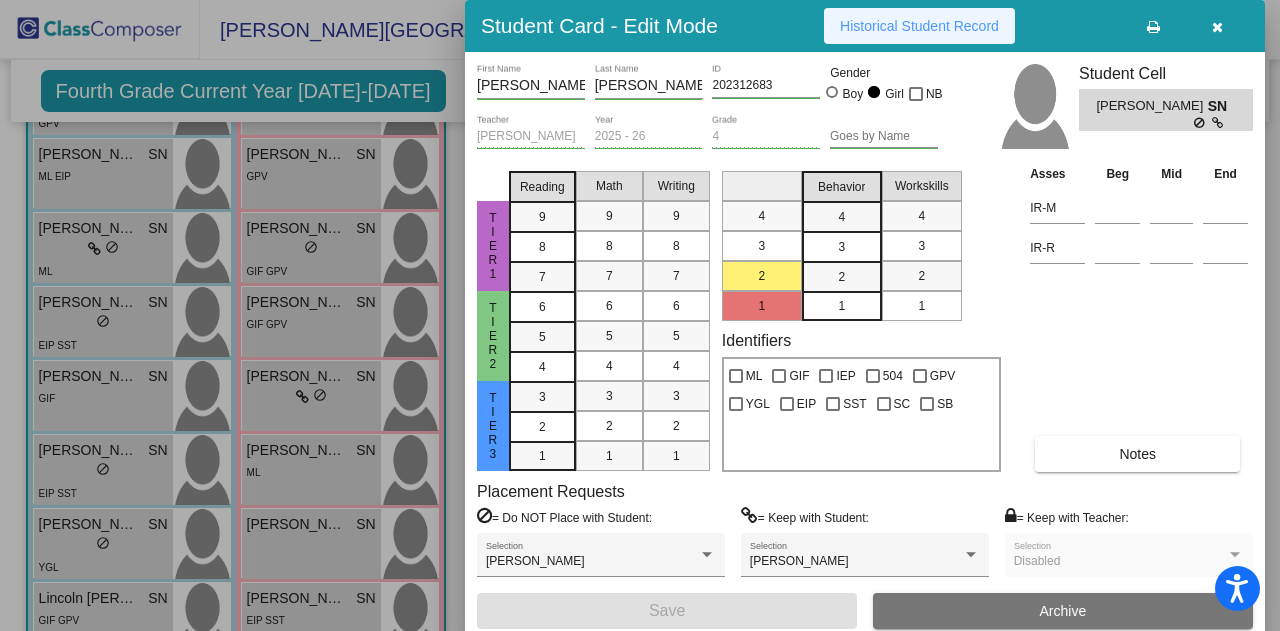 click on "Historical Student Record" at bounding box center (919, 26) 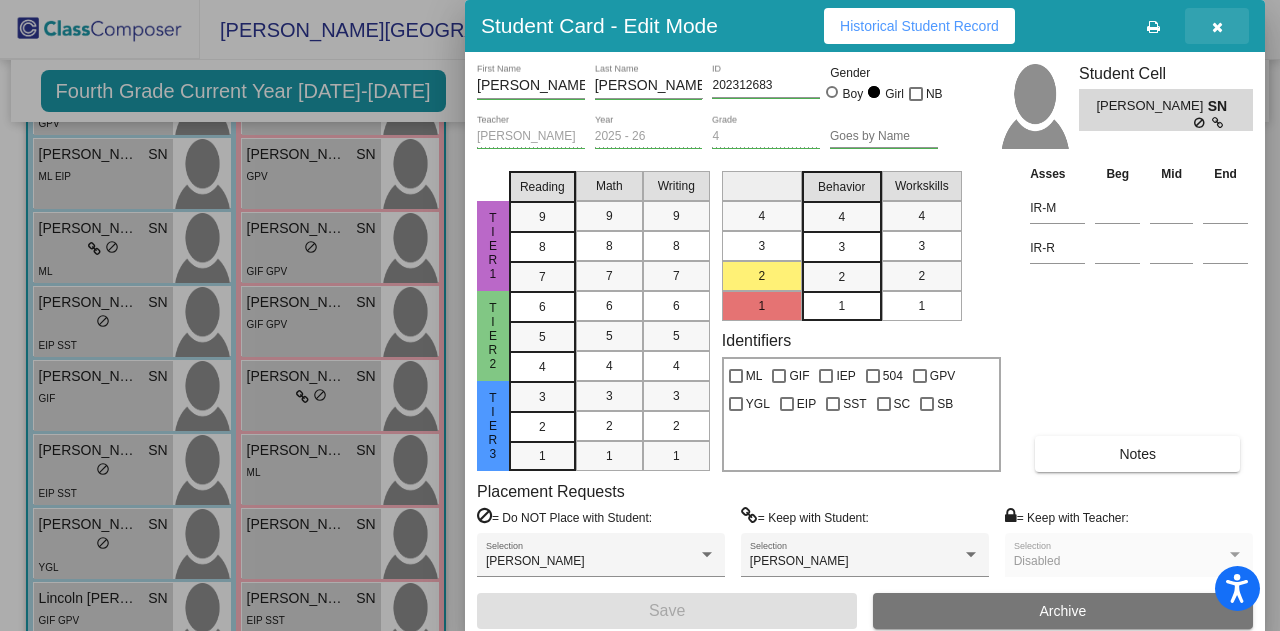 click at bounding box center [1217, 27] 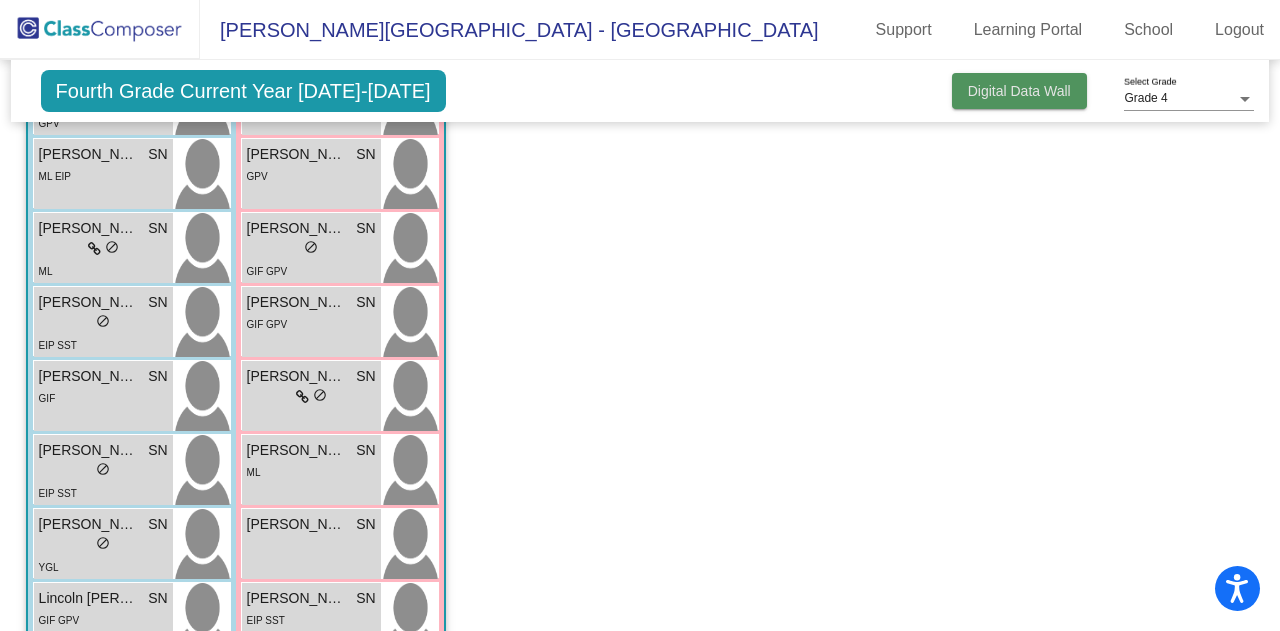 click on "Digital Data Wall" 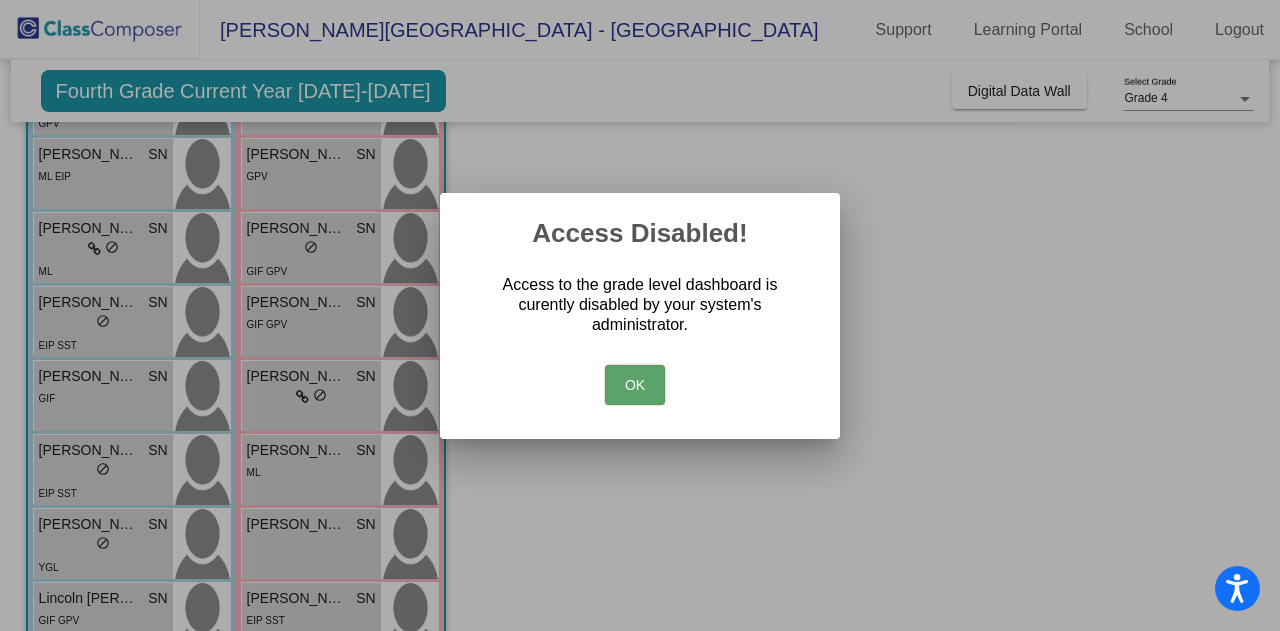 click on "OK" at bounding box center [635, 385] 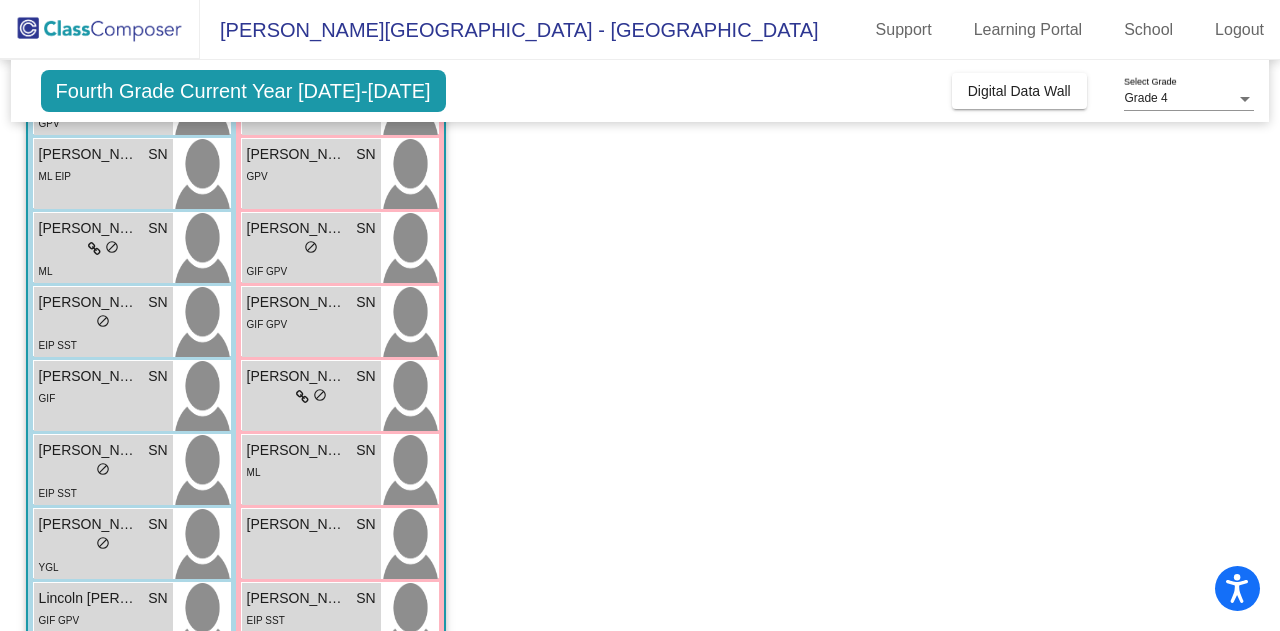 click on "Fourth Grade Current Year 2025-2026" 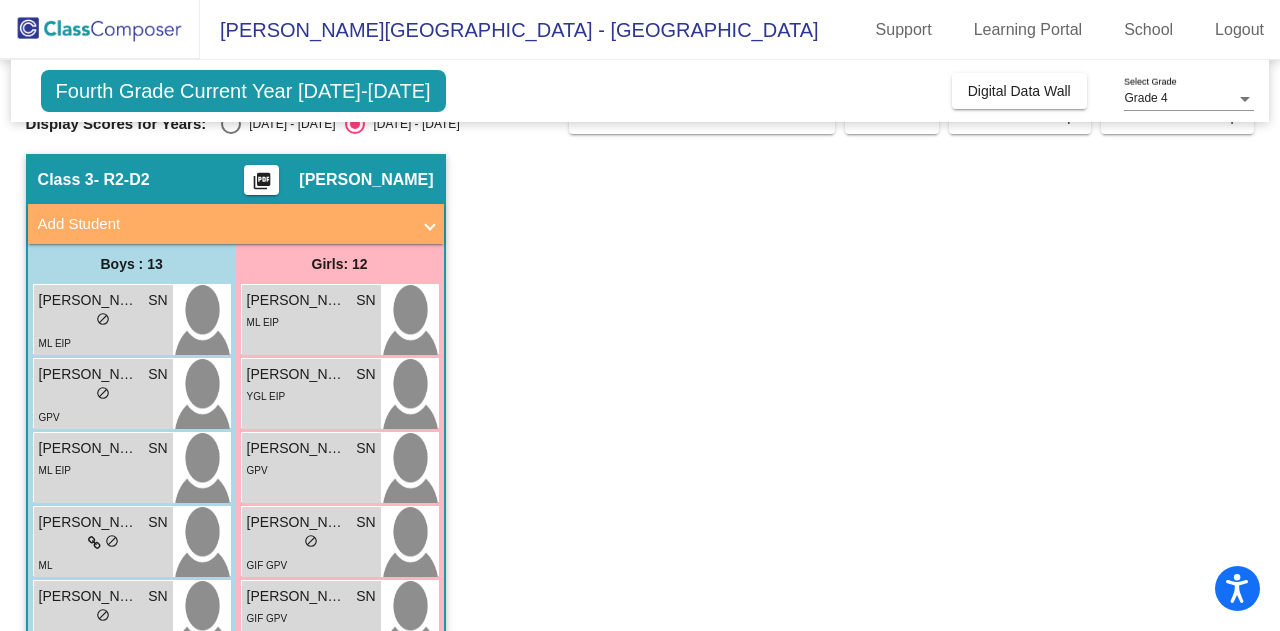 scroll, scrollTop: 0, scrollLeft: 0, axis: both 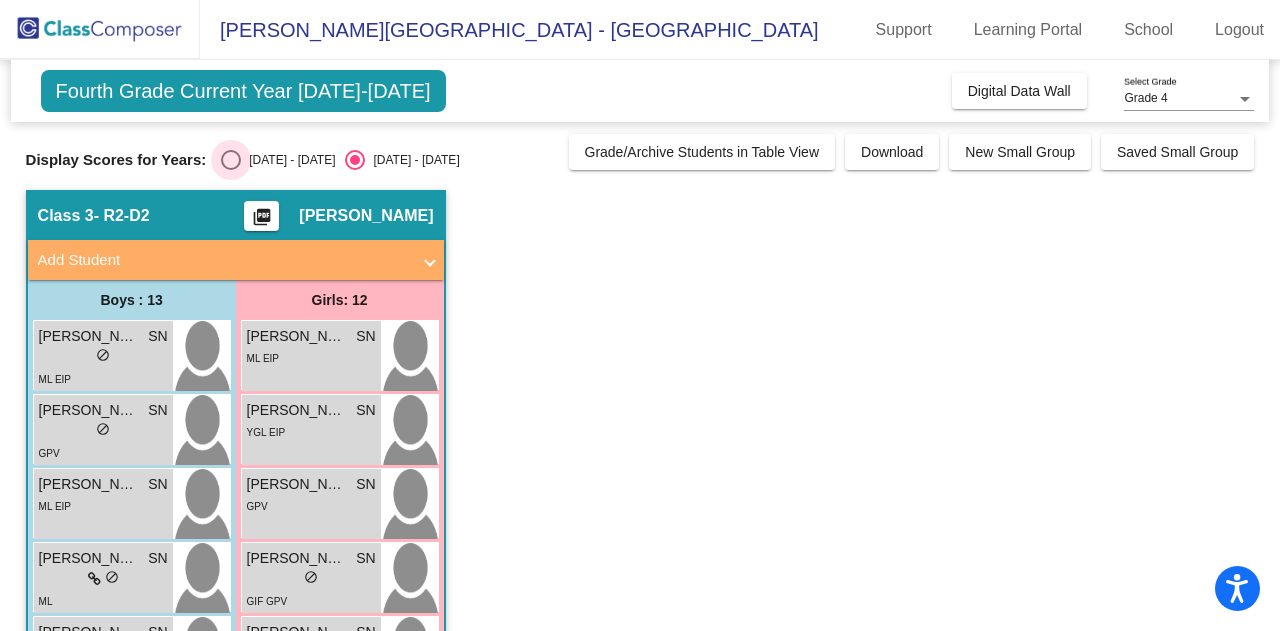 click at bounding box center [231, 160] 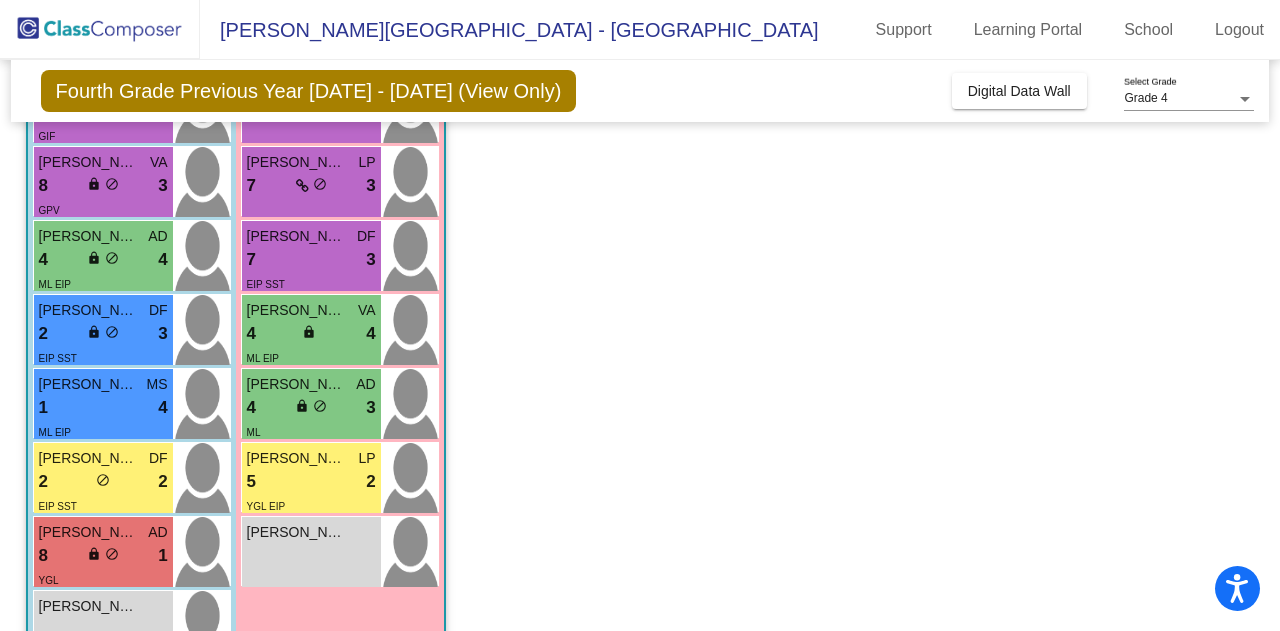 scroll, scrollTop: 674, scrollLeft: 0, axis: vertical 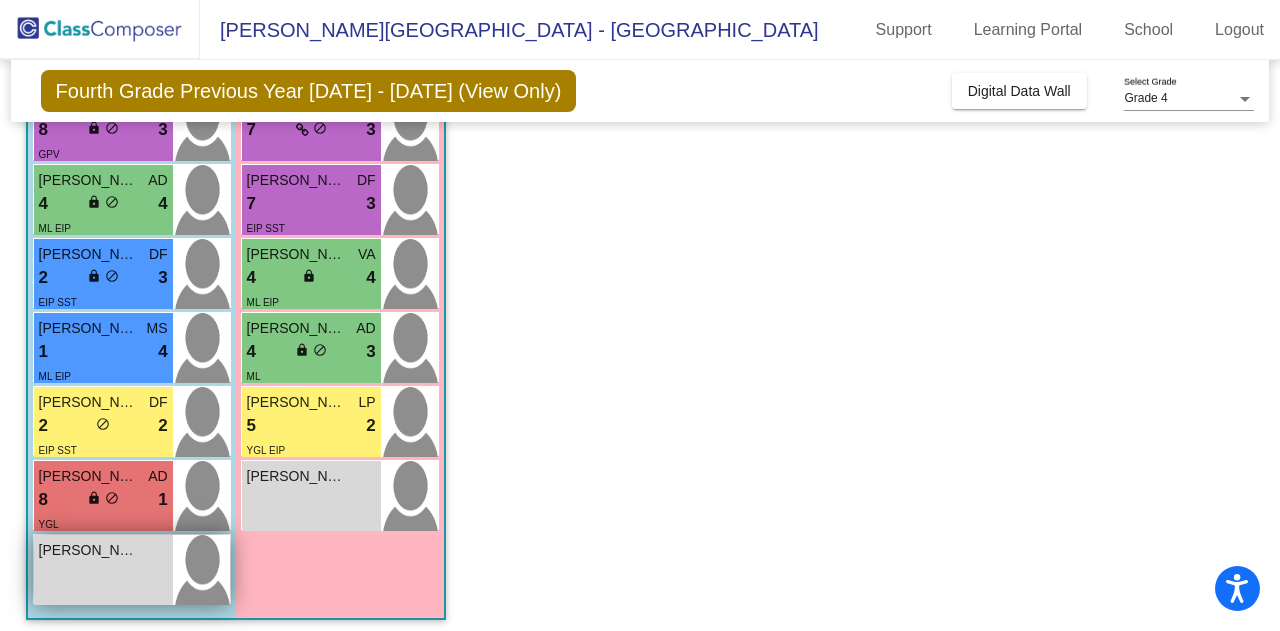 click on "Nwafor Jaiden lock do_not_disturb_alt" at bounding box center [103, 570] 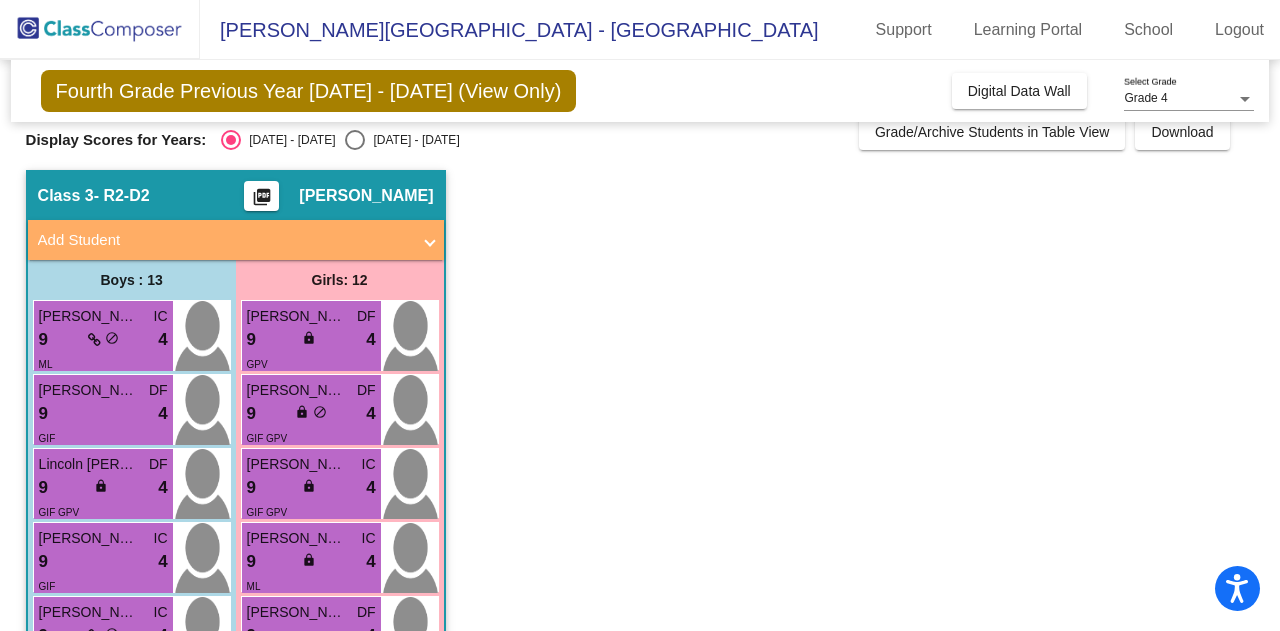 scroll, scrollTop: 20, scrollLeft: 0, axis: vertical 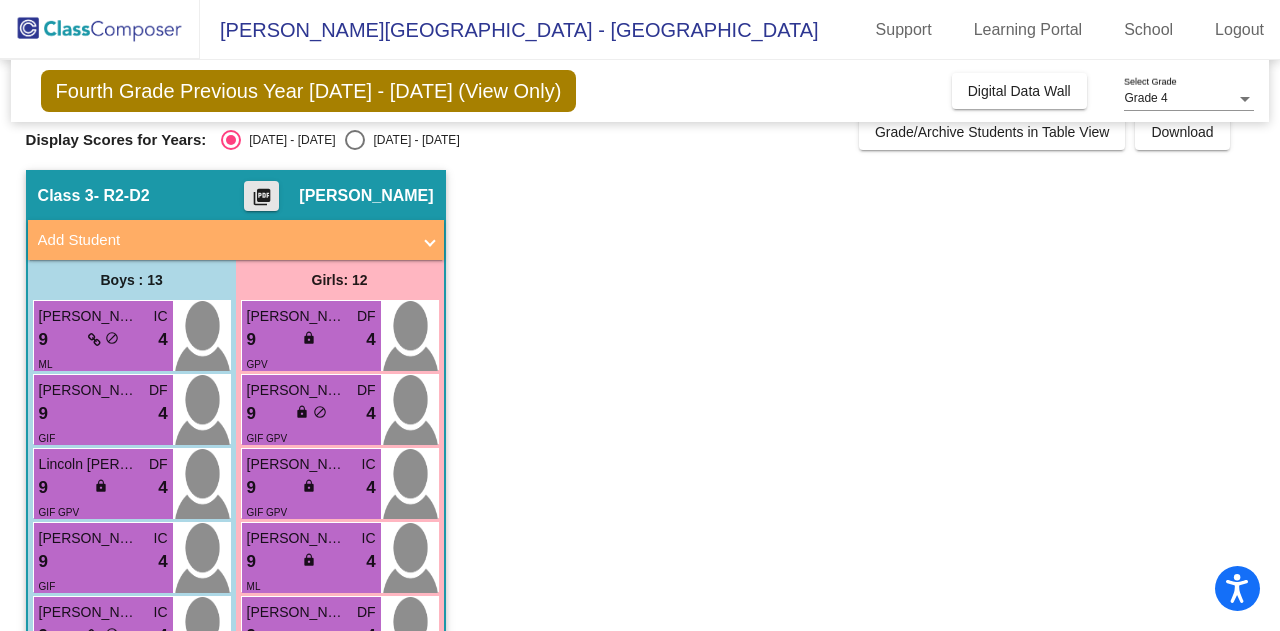 click on "picture_as_pdf" 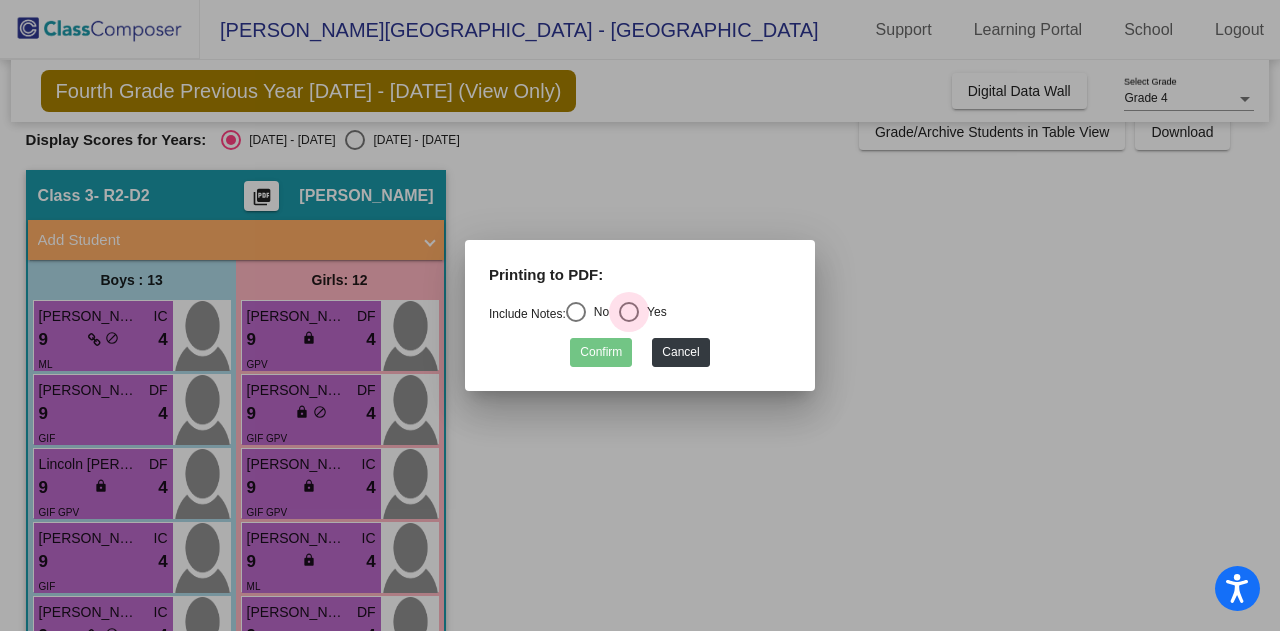 click at bounding box center (629, 312) 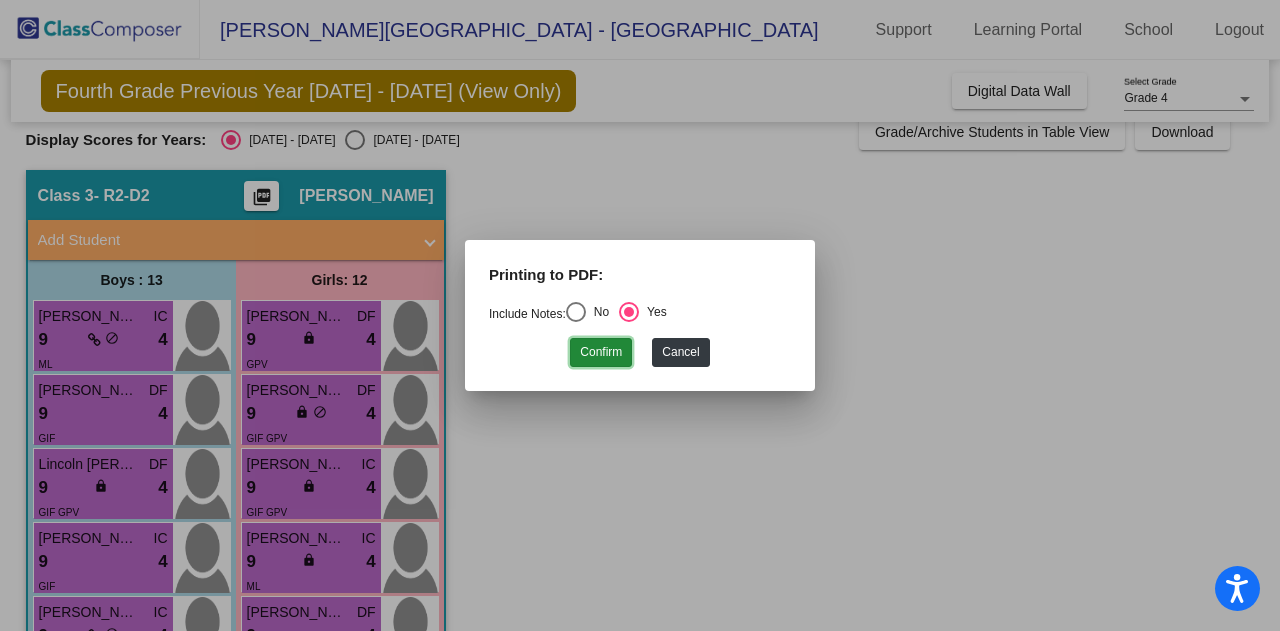 click on "Confirm" at bounding box center (601, 352) 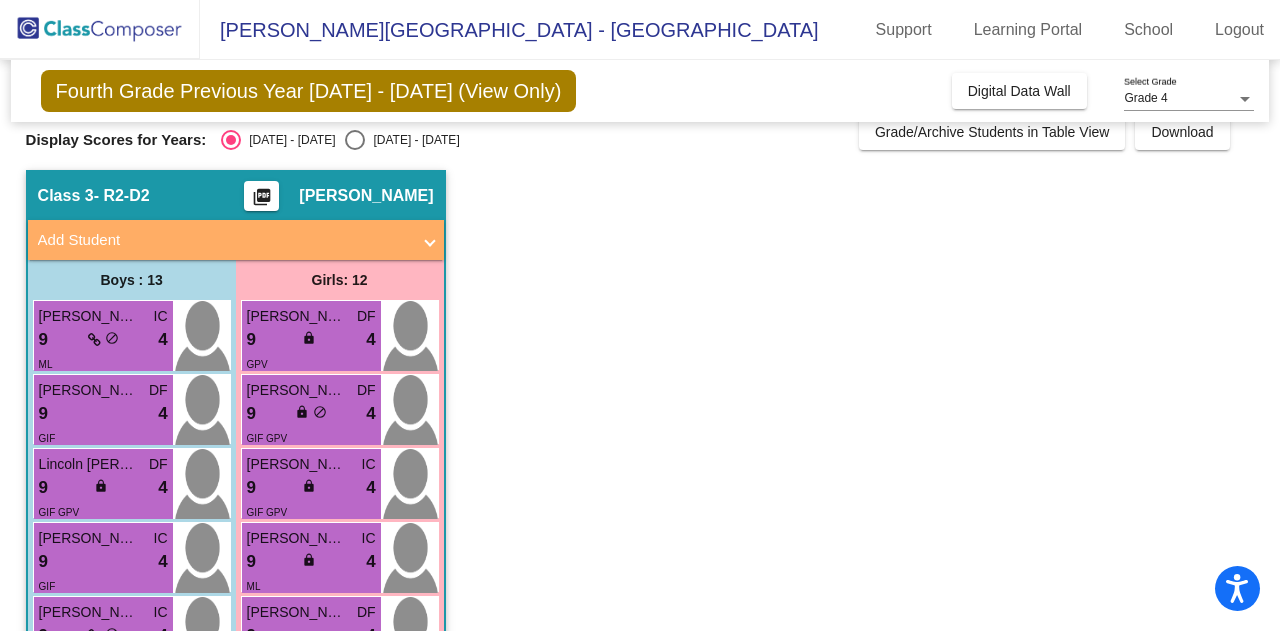 click on "Class 3   - R2-D2  picture_as_pdf Semone Newsome  Add Student  First Name Last Name Student Id  (Recommended)   Boy   Girl   Non Binary Add Close  Boys : 13  Ian Park IC 9 lock do_not_disturb_alt 4 ML Kaemon Ejedawe DF 9 lock do_not_disturb_alt 4 GIF Lincoln Volling DF 9 lock do_not_disturb_alt 4 GIF GPV Sean Shi IC 9 lock do_not_disturb_alt 4 GIF Stephen Chung IC 9 lock do_not_disturb_alt 4 GIF Zydan Ahmed IC 9 lock do_not_disturb_alt 4 GIF Caiden Hammett VA 8 lock do_not_disturb_alt 3 GPV Blake Koo AD 4 lock do_not_disturb_alt 4 ML EIP Lathan Ragland DF 2 lock do_not_disturb_alt 3 EIP SST GAEL MEDINA GARCIA MS 1 lock do_not_disturb_alt 4 ML EIP Isaiah Charles DF 2 lock do_not_disturb_alt 2 EIP SST Liam Grimes AD 8 lock do_not_disturb_alt 1 YGL Nwafor Jaiden lock do_not_disturb_alt Girls: 12 Brynne Martin DF 9 lock do_not_disturb_alt 4 GPV Everett Buchanan DF 9 lock do_not_disturb_alt 4 GIF GPV Leah Latta IC 9 lock do_not_disturb_alt 4 GIF GPV Miranda Gomez Gonzalez IC 9 lock do_not_disturb_alt 4 ML DF 9" 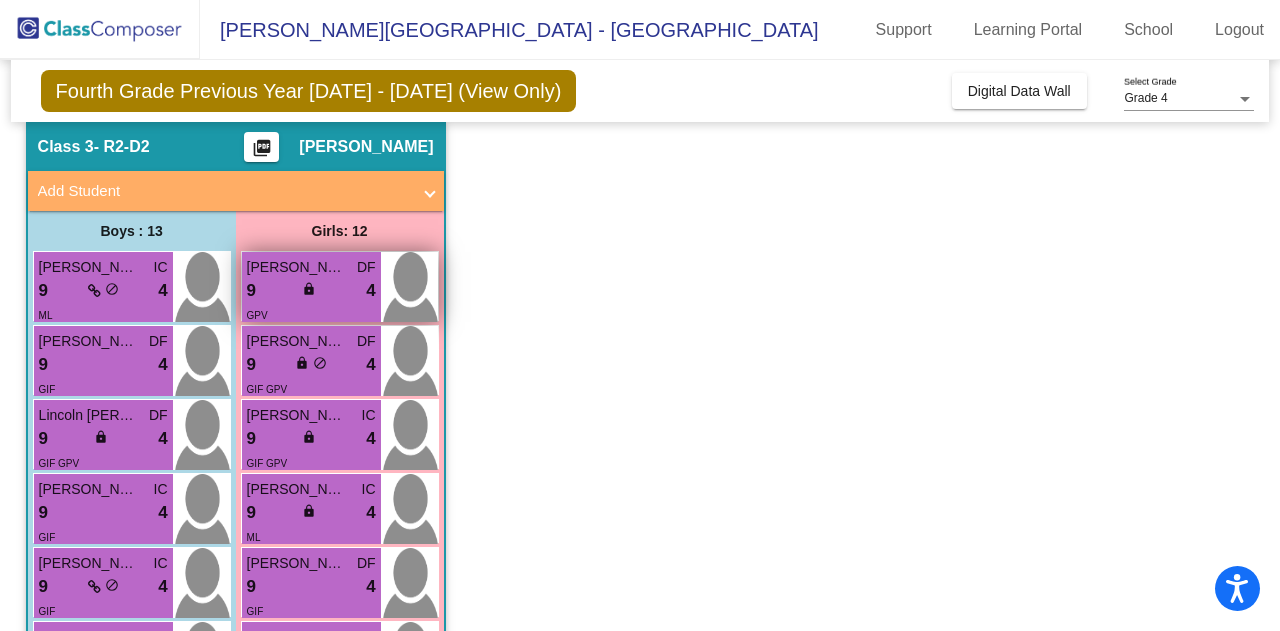 scroll, scrollTop: 0, scrollLeft: 0, axis: both 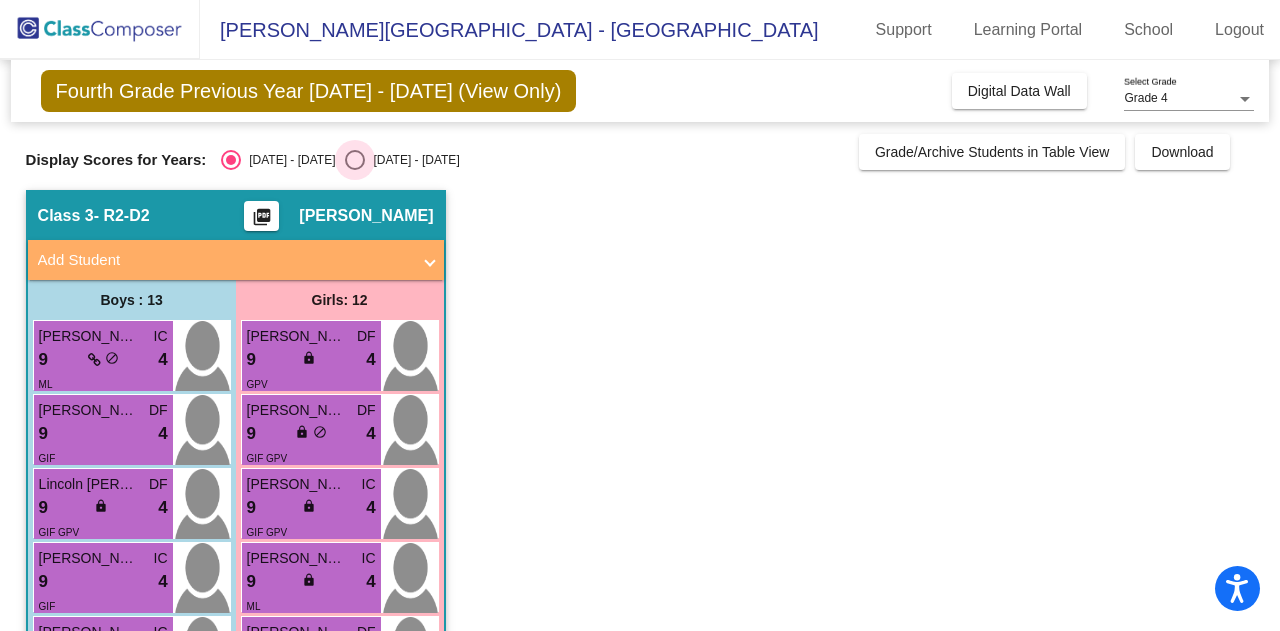 click at bounding box center [355, 160] 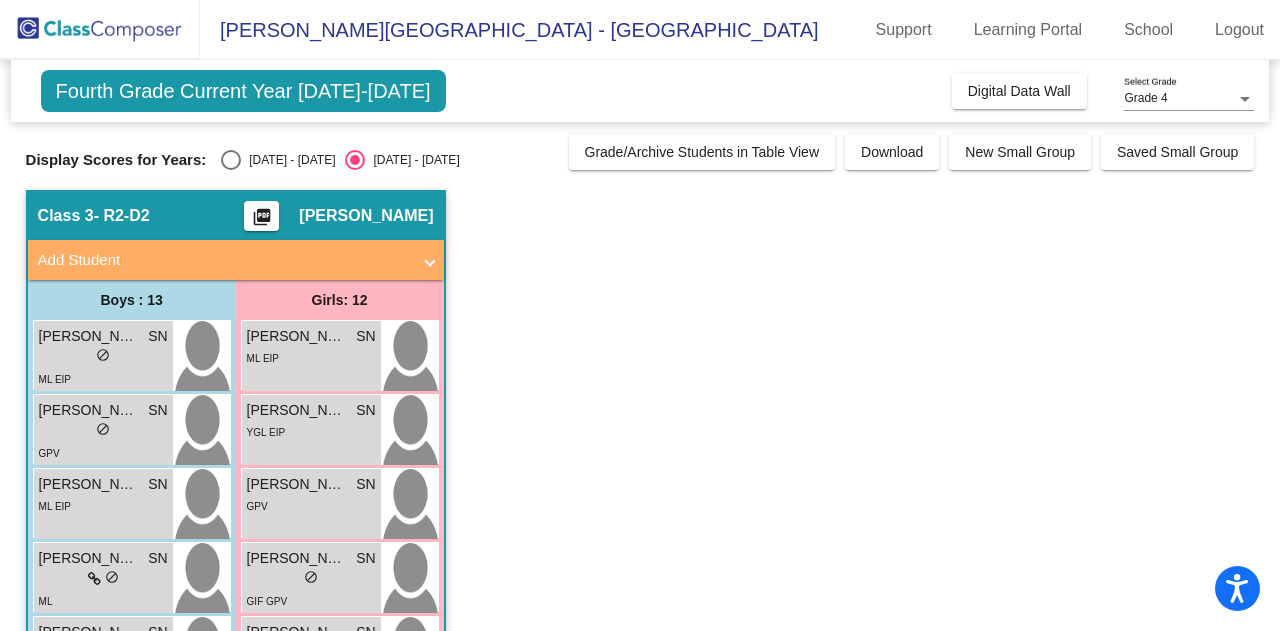 click on "Add Student" at bounding box center (232, 260) 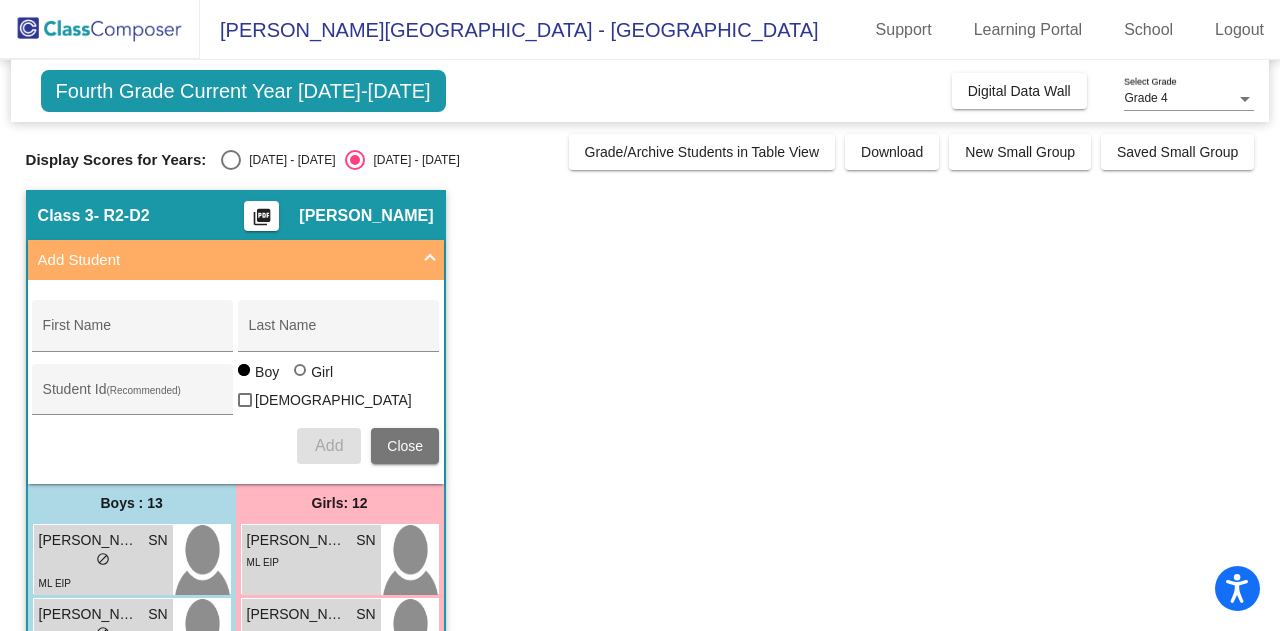 click on "Add Student" at bounding box center [232, 260] 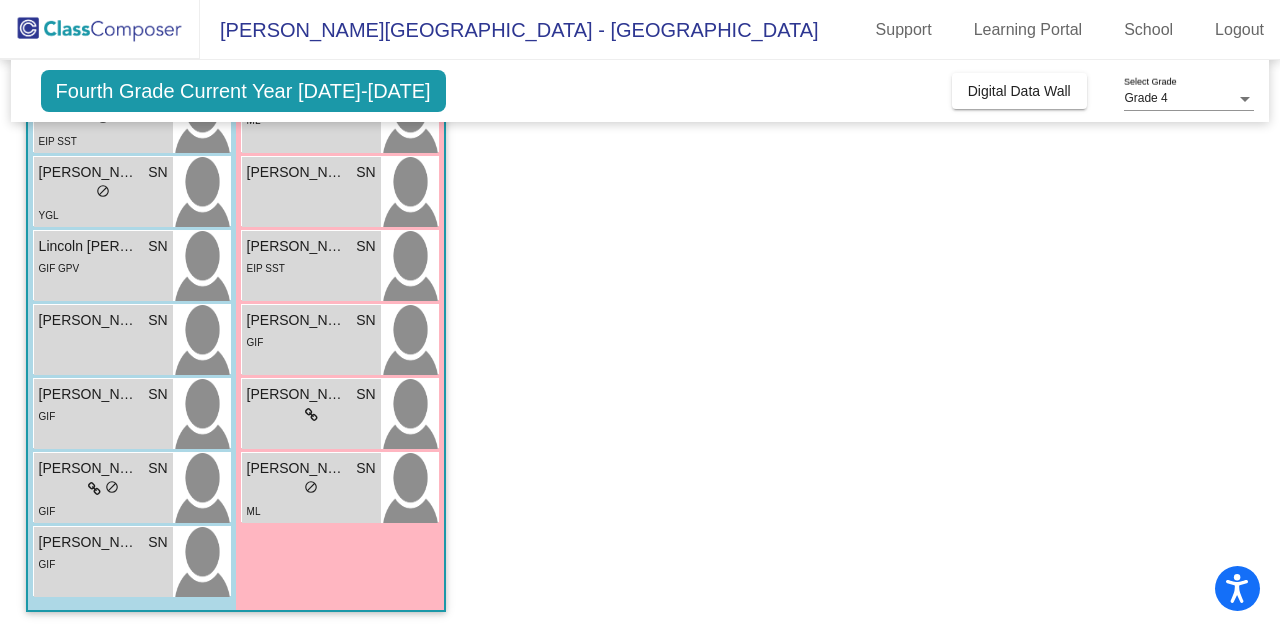 scroll, scrollTop: 0, scrollLeft: 0, axis: both 